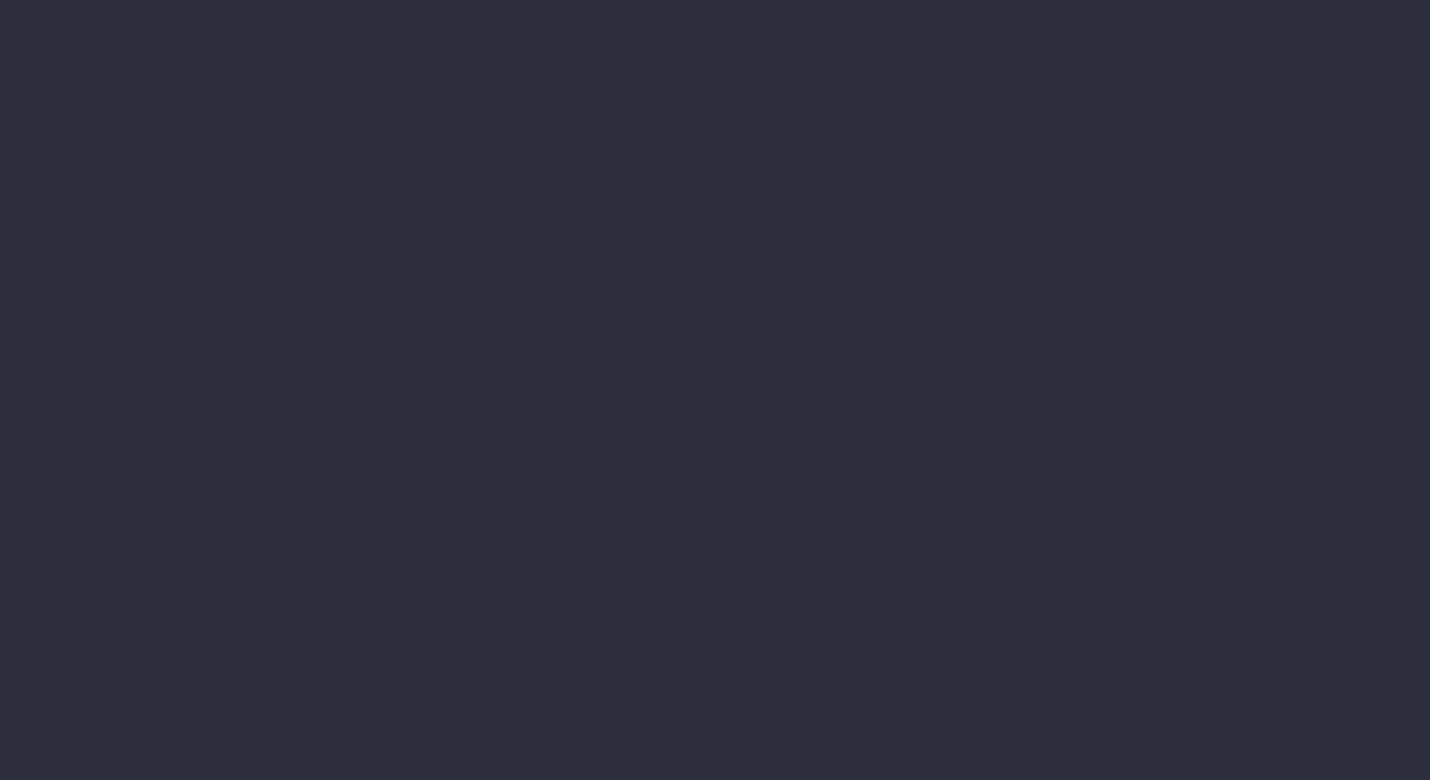 scroll, scrollTop: 0, scrollLeft: 0, axis: both 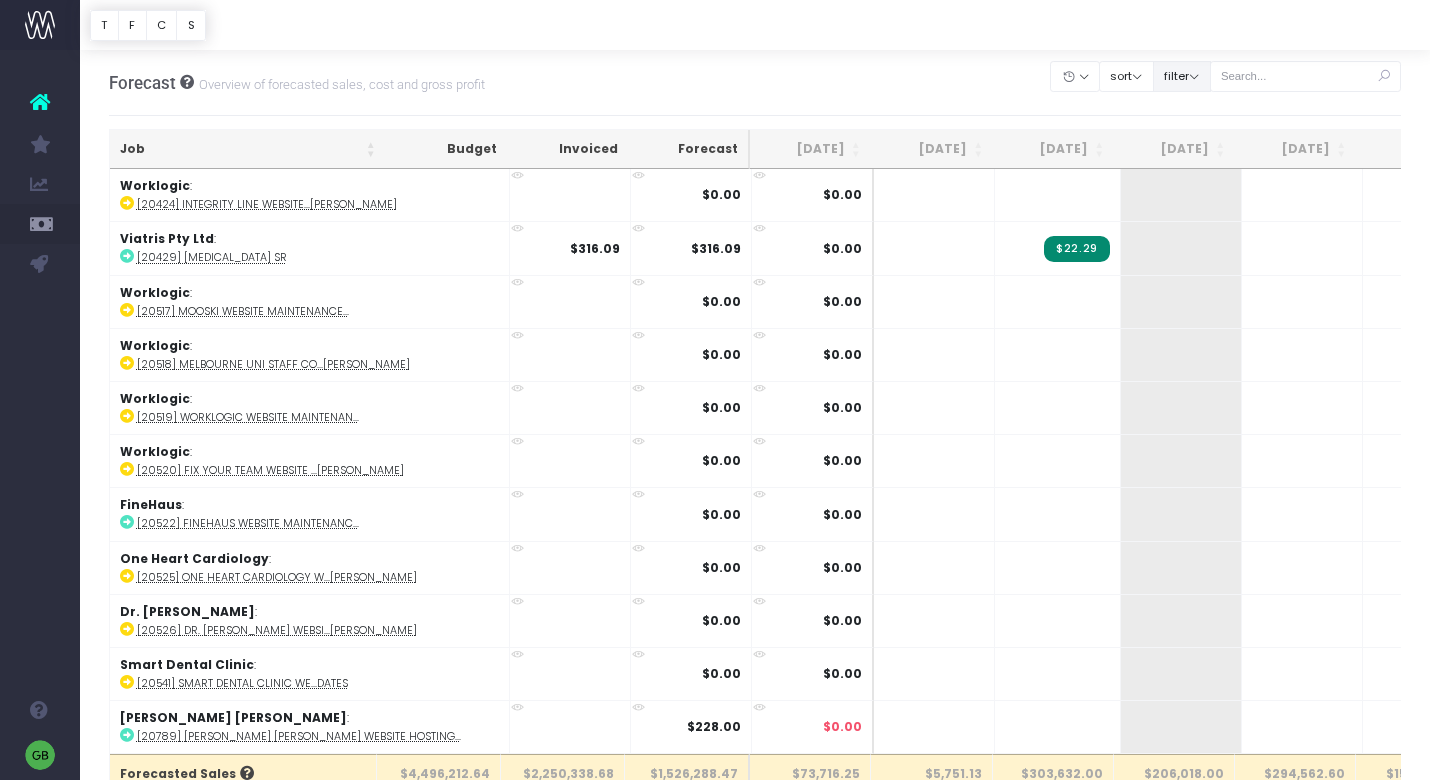 click on "filter" at bounding box center [1182, 76] 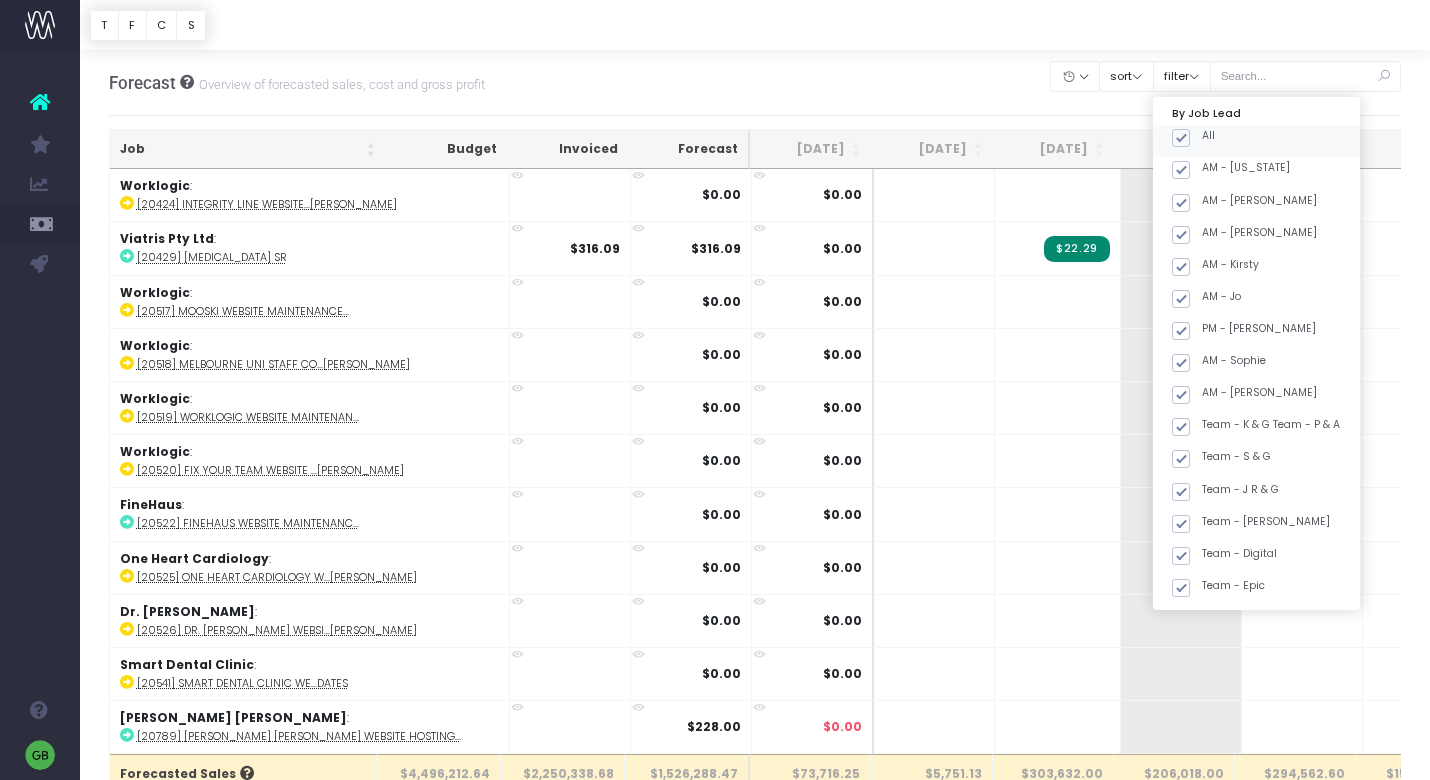 click at bounding box center [1181, 138] 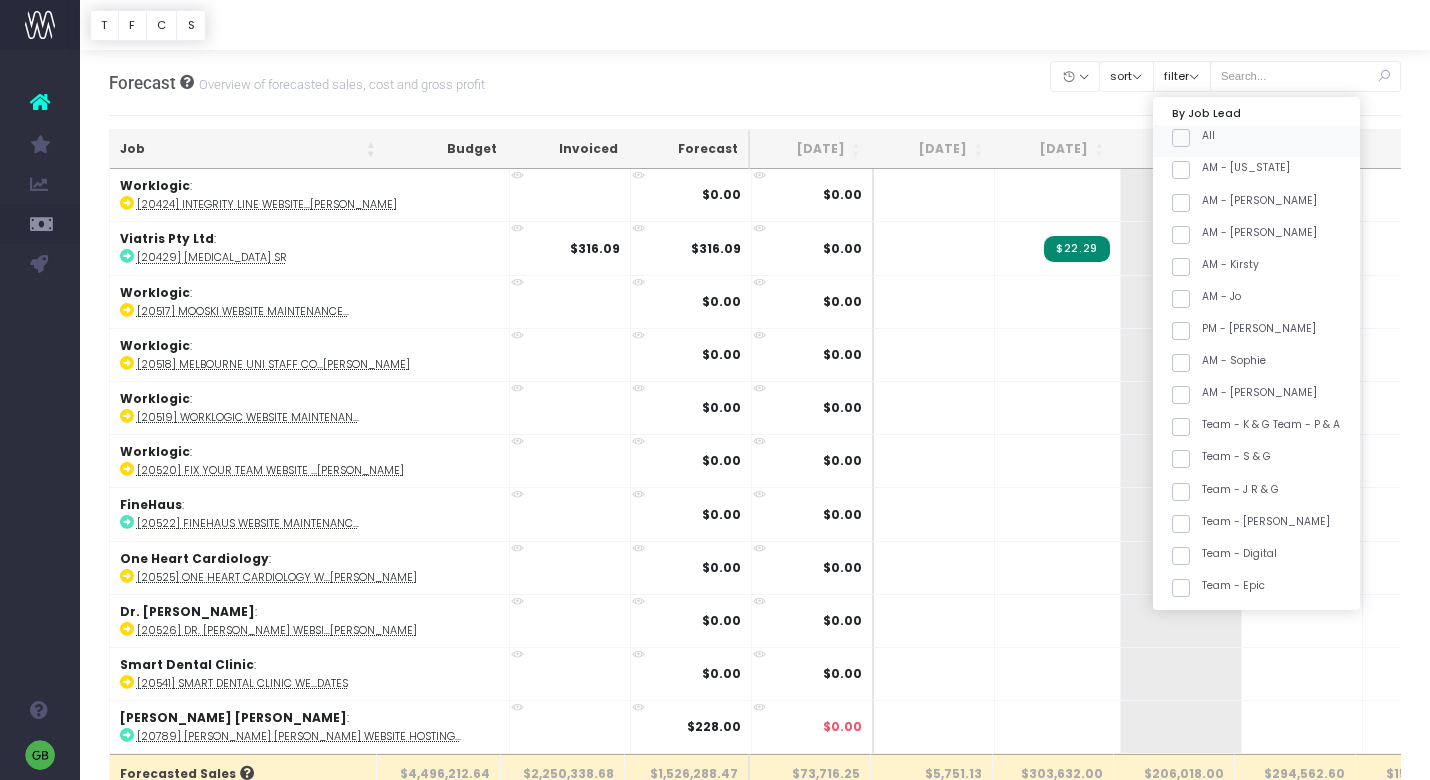 checkbox on "false" 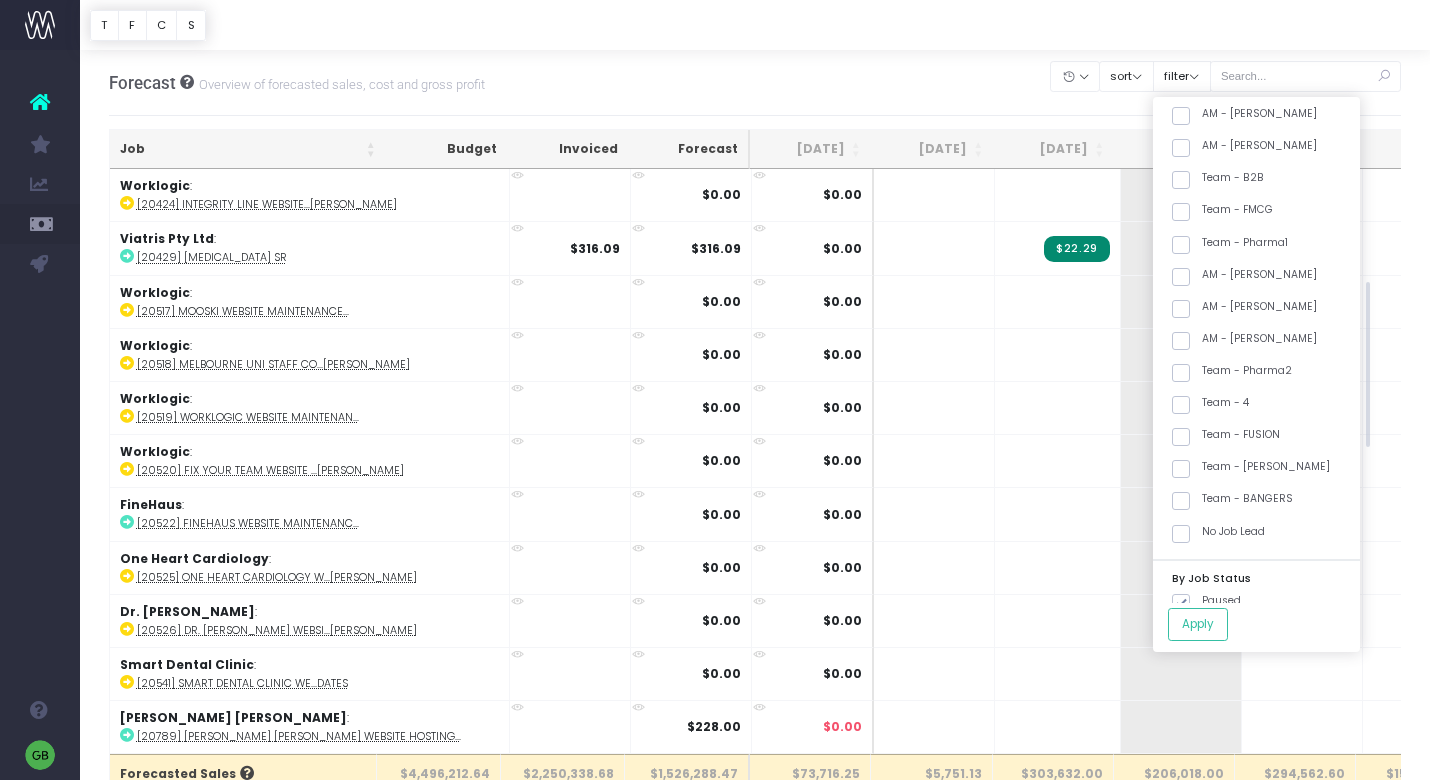 scroll, scrollTop: 532, scrollLeft: 0, axis: vertical 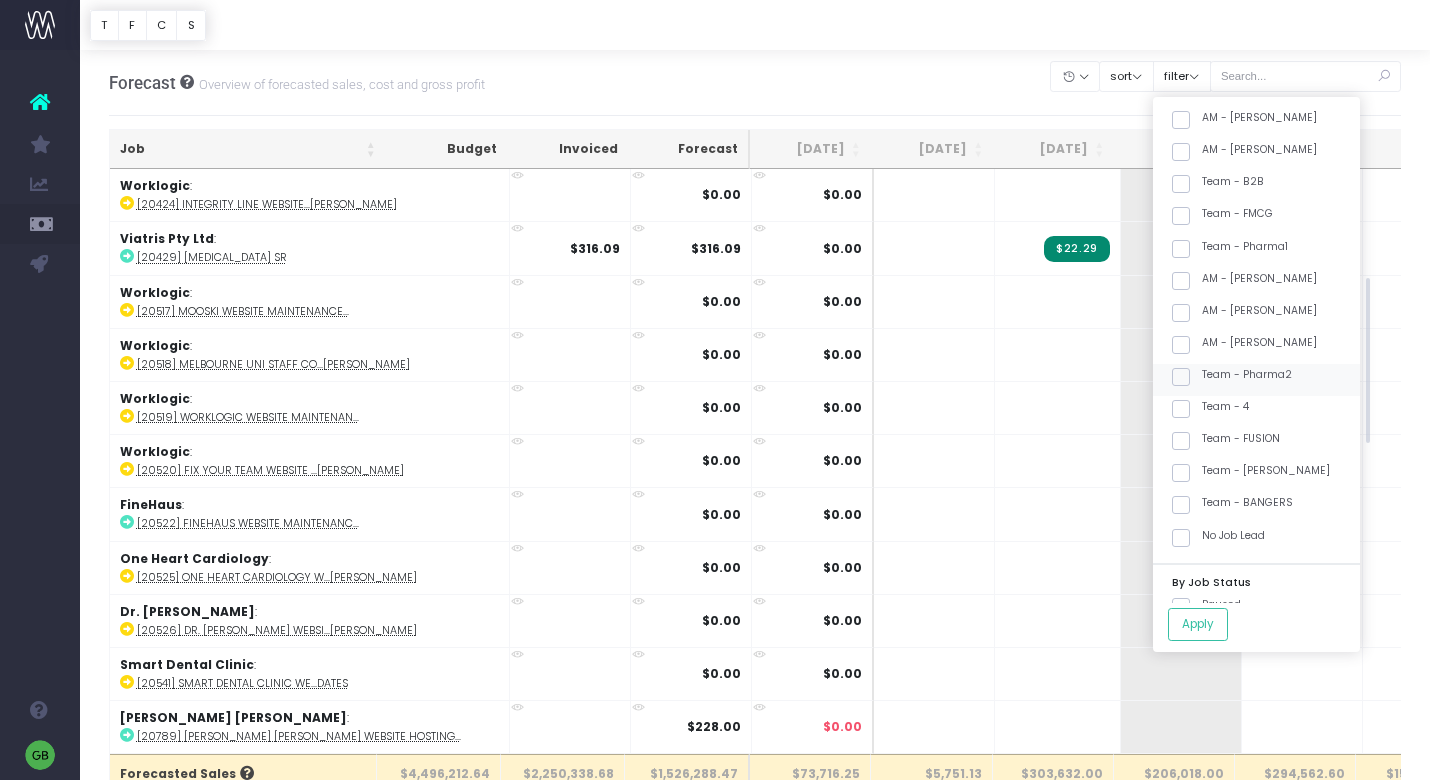 click at bounding box center (1181, 377) 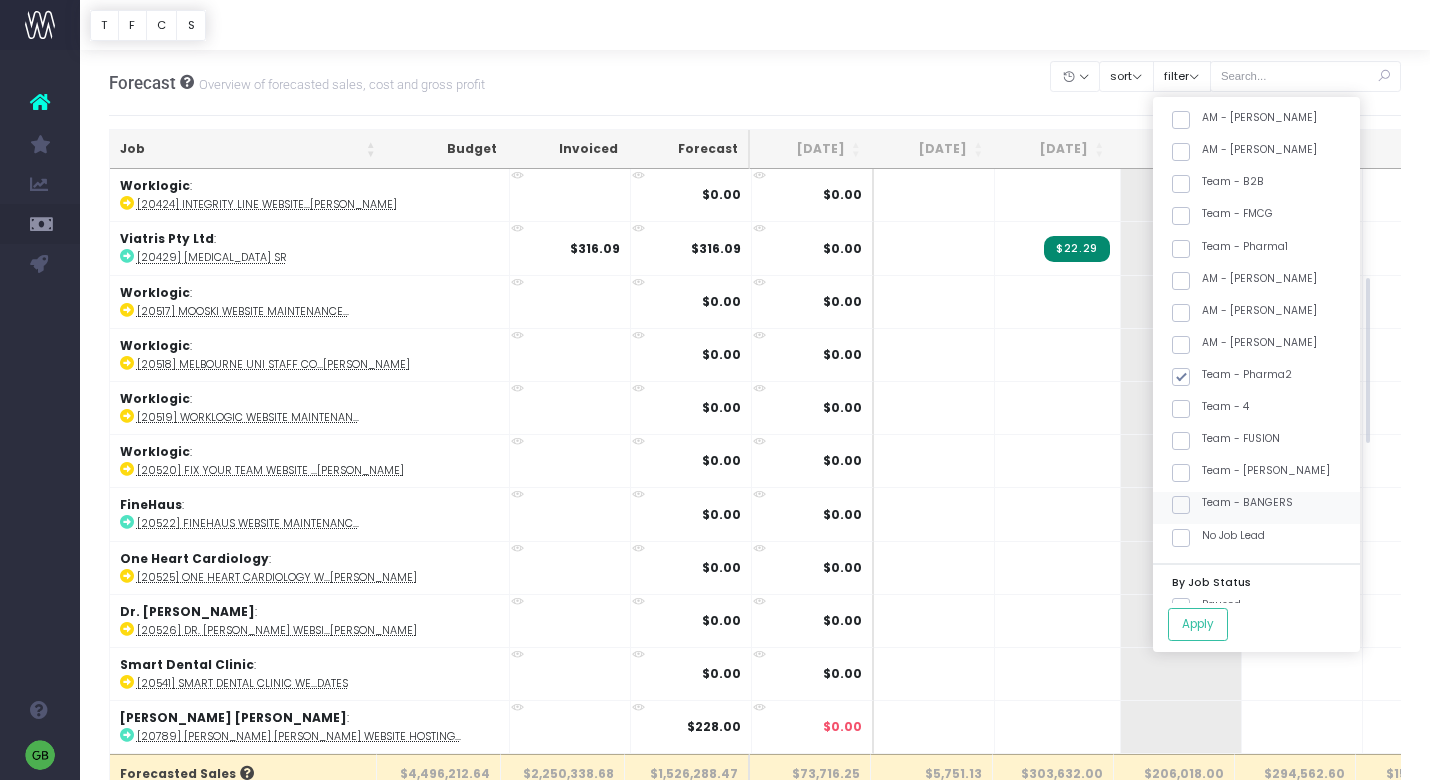 click at bounding box center (1181, 505) 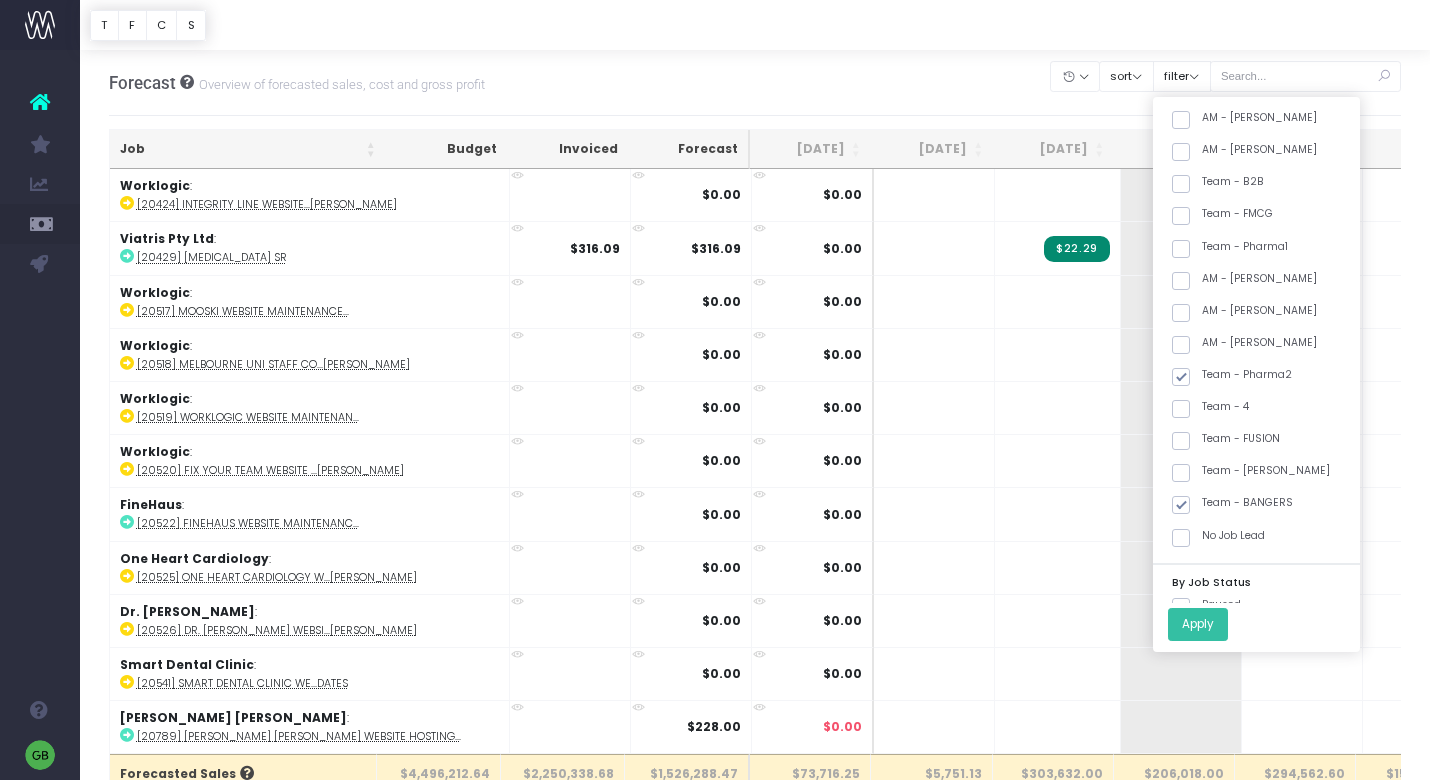 click on "Apply" at bounding box center [1198, 624] 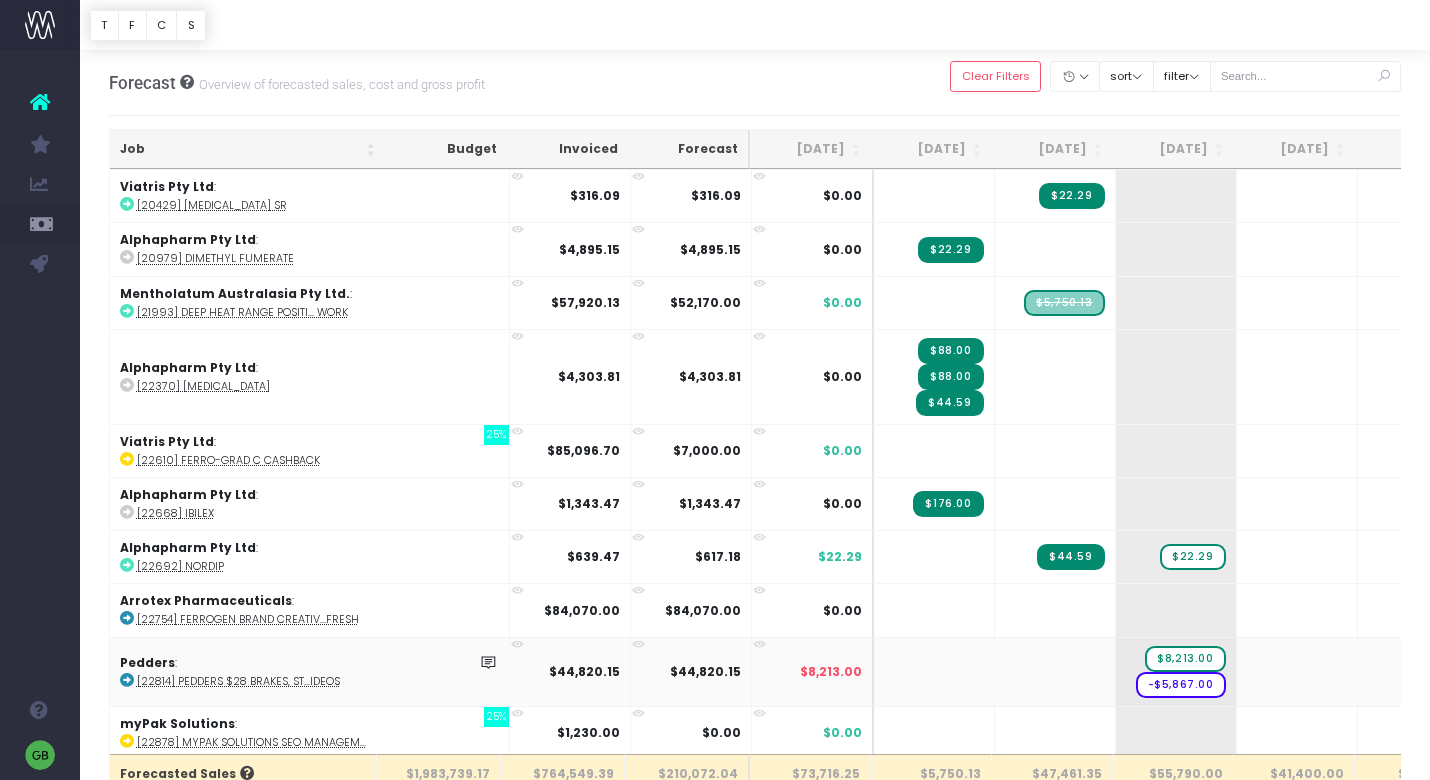 click on "[22814] Pedders $28 Brakes, St...ideos" at bounding box center [238, 681] 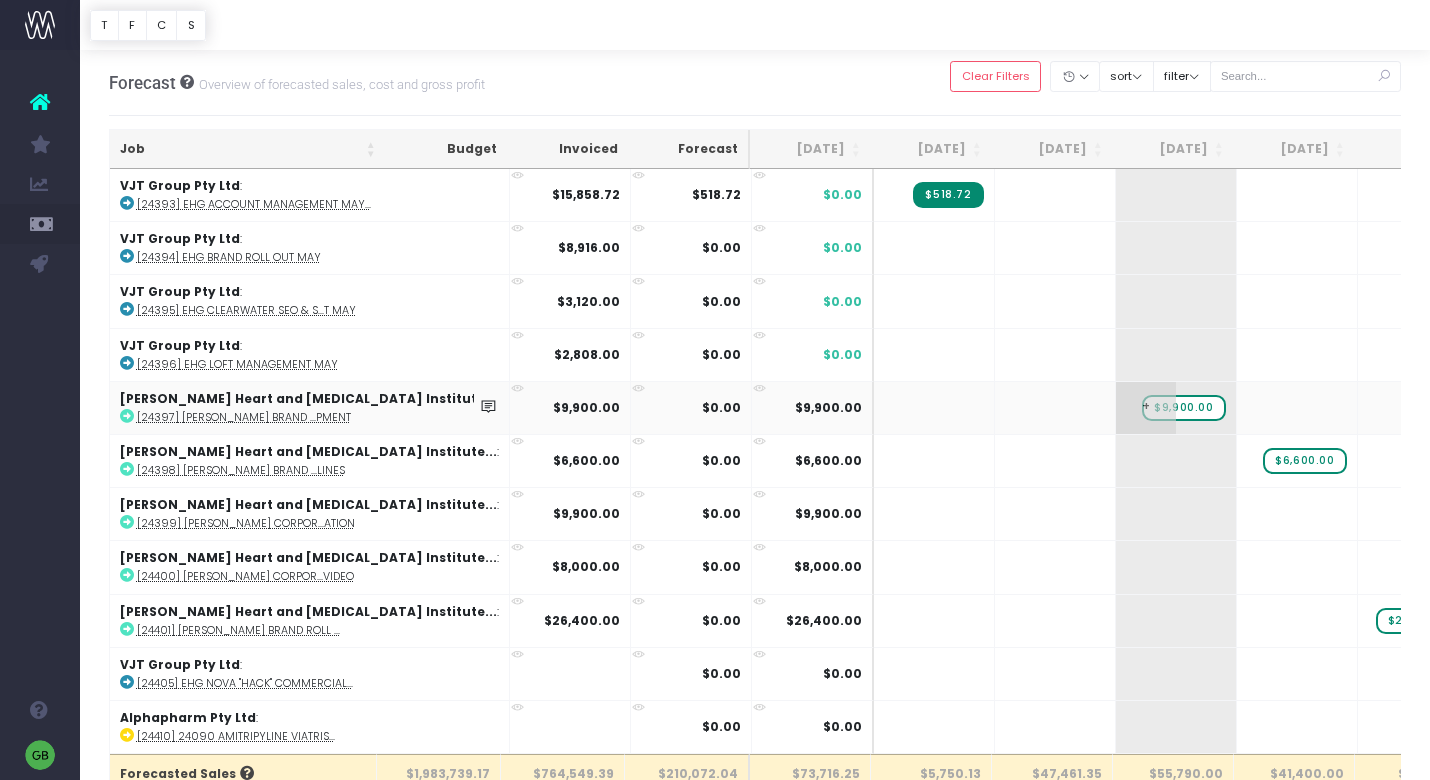 scroll, scrollTop: 7682, scrollLeft: 70, axis: both 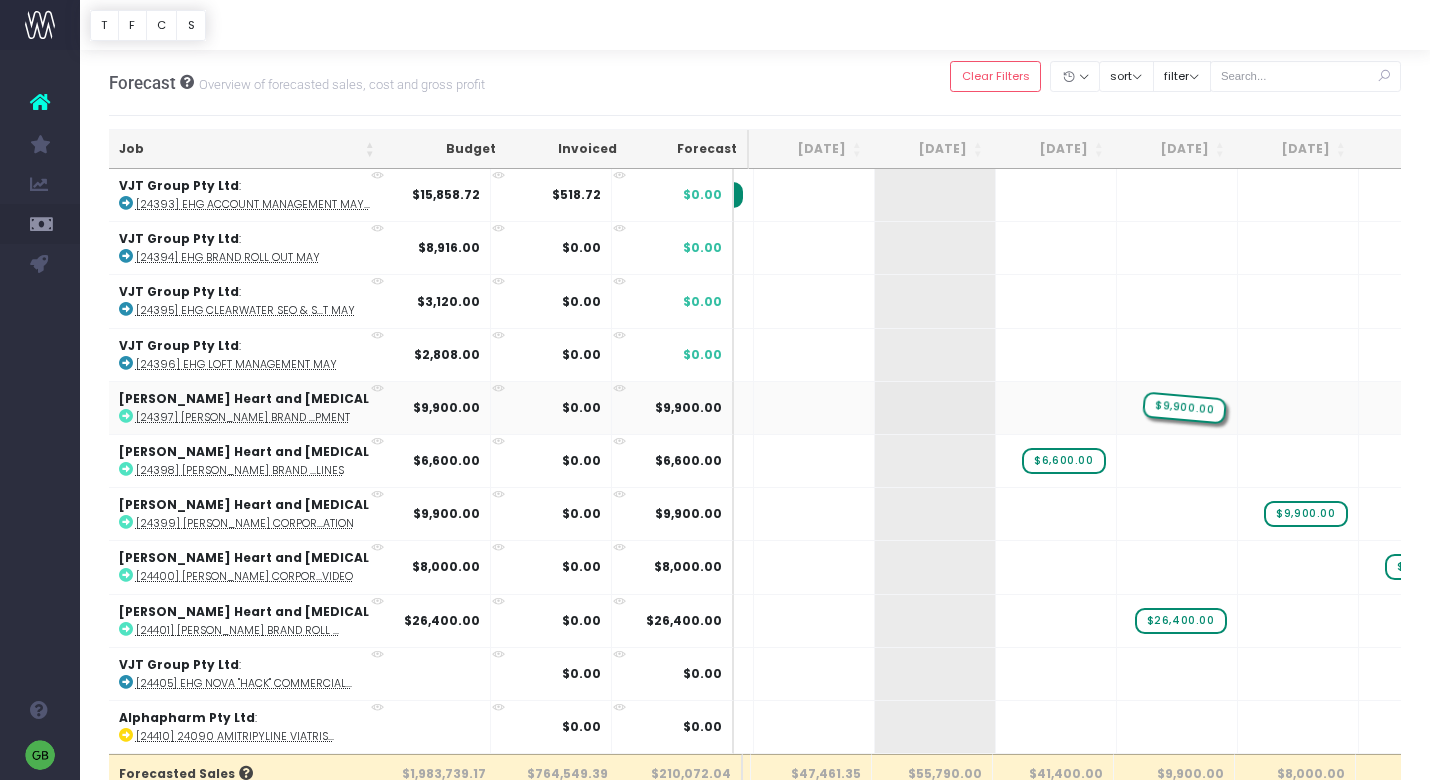 drag, startPoint x: 840, startPoint y: 406, endPoint x: 1032, endPoint y: 411, distance: 192.0651 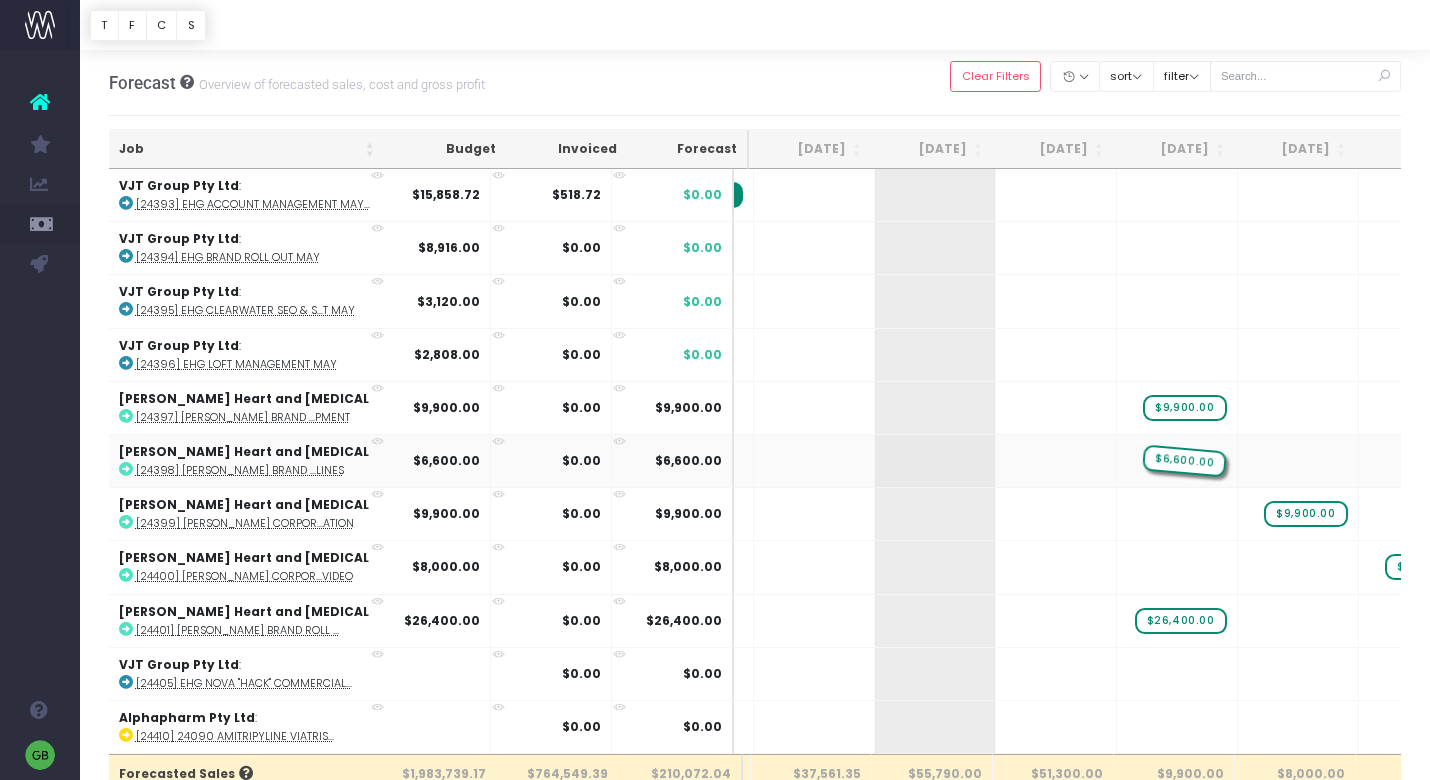 drag, startPoint x: 961, startPoint y: 461, endPoint x: 1059, endPoint y: 464, distance: 98.045906 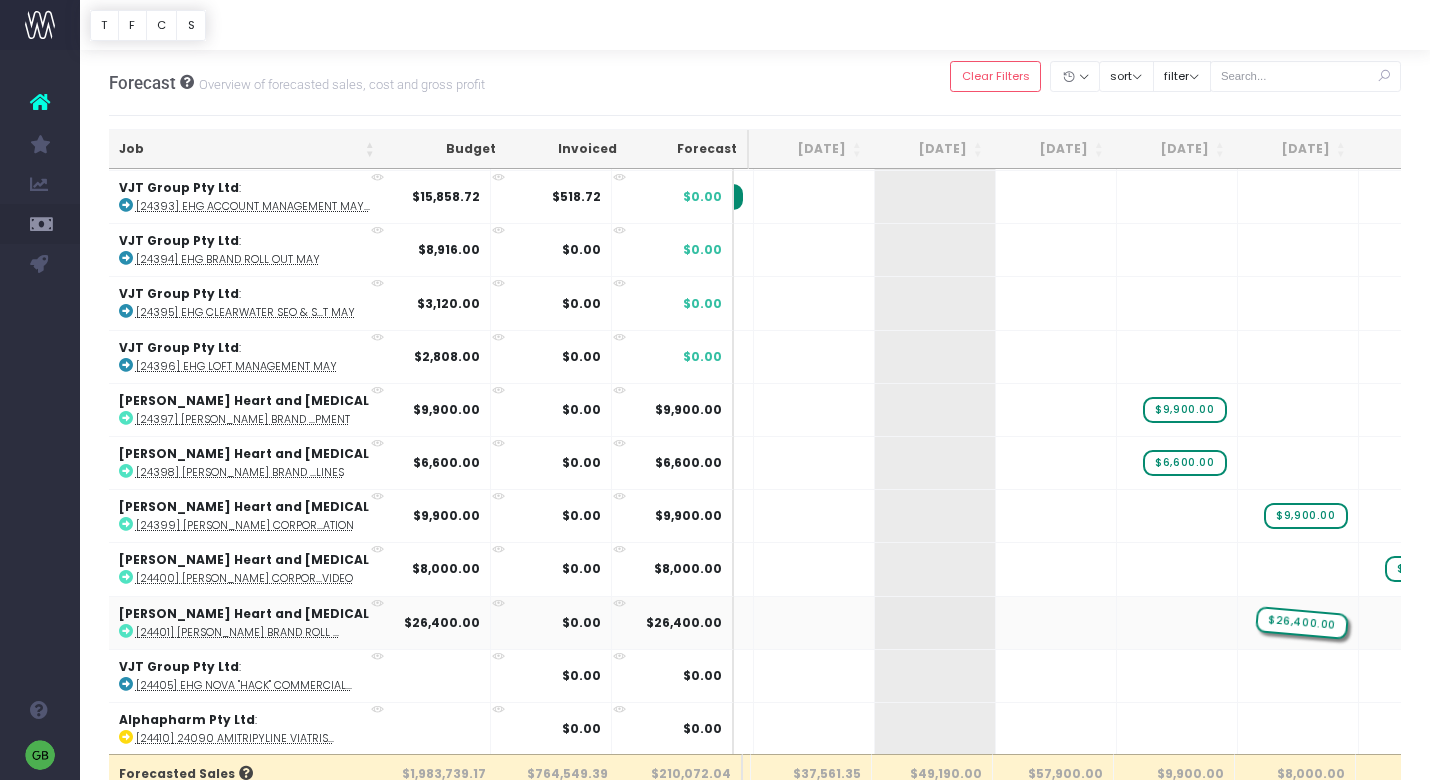 drag, startPoint x: 1070, startPoint y: 625, endPoint x: 1187, endPoint y: 632, distance: 117.20921 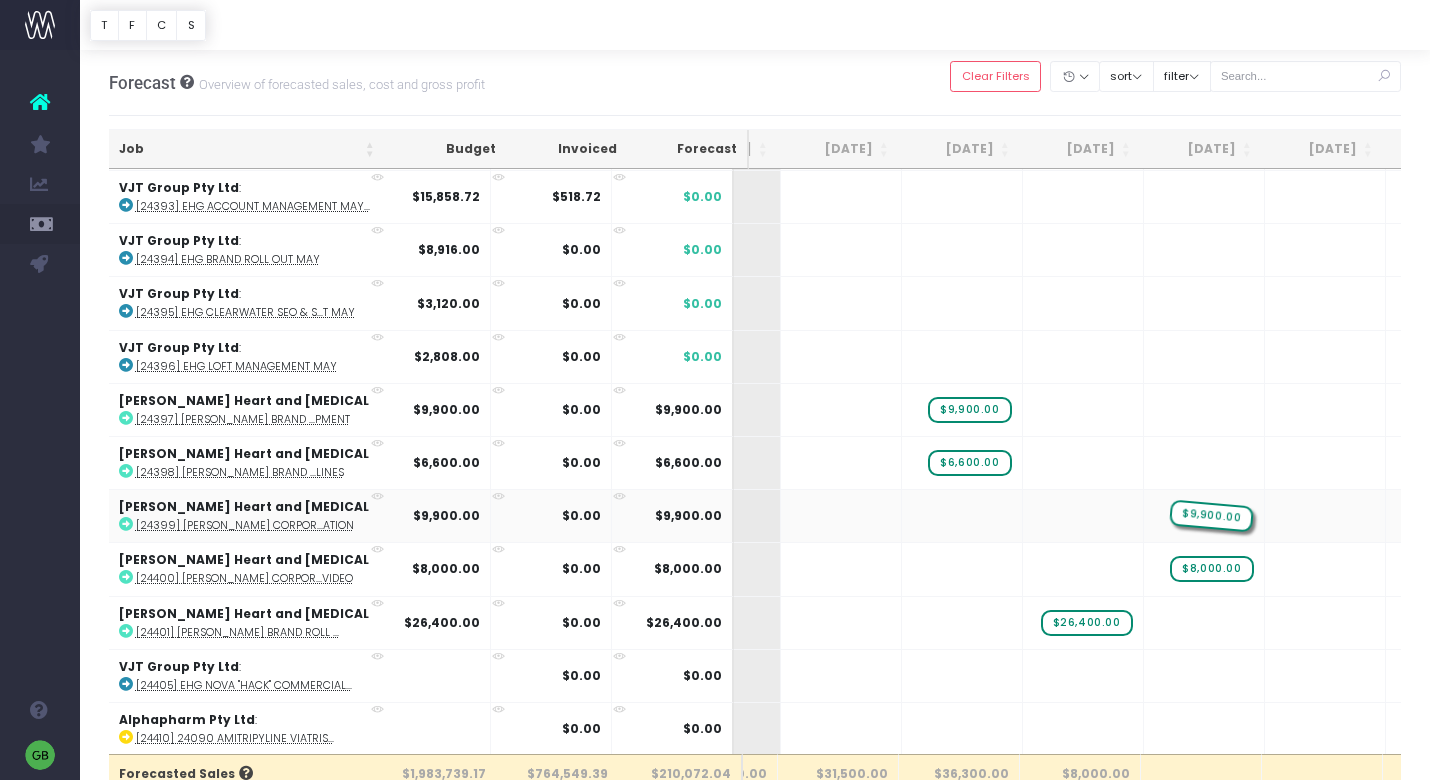 drag, startPoint x: 989, startPoint y: 520, endPoint x: 1089, endPoint y: 520, distance: 100 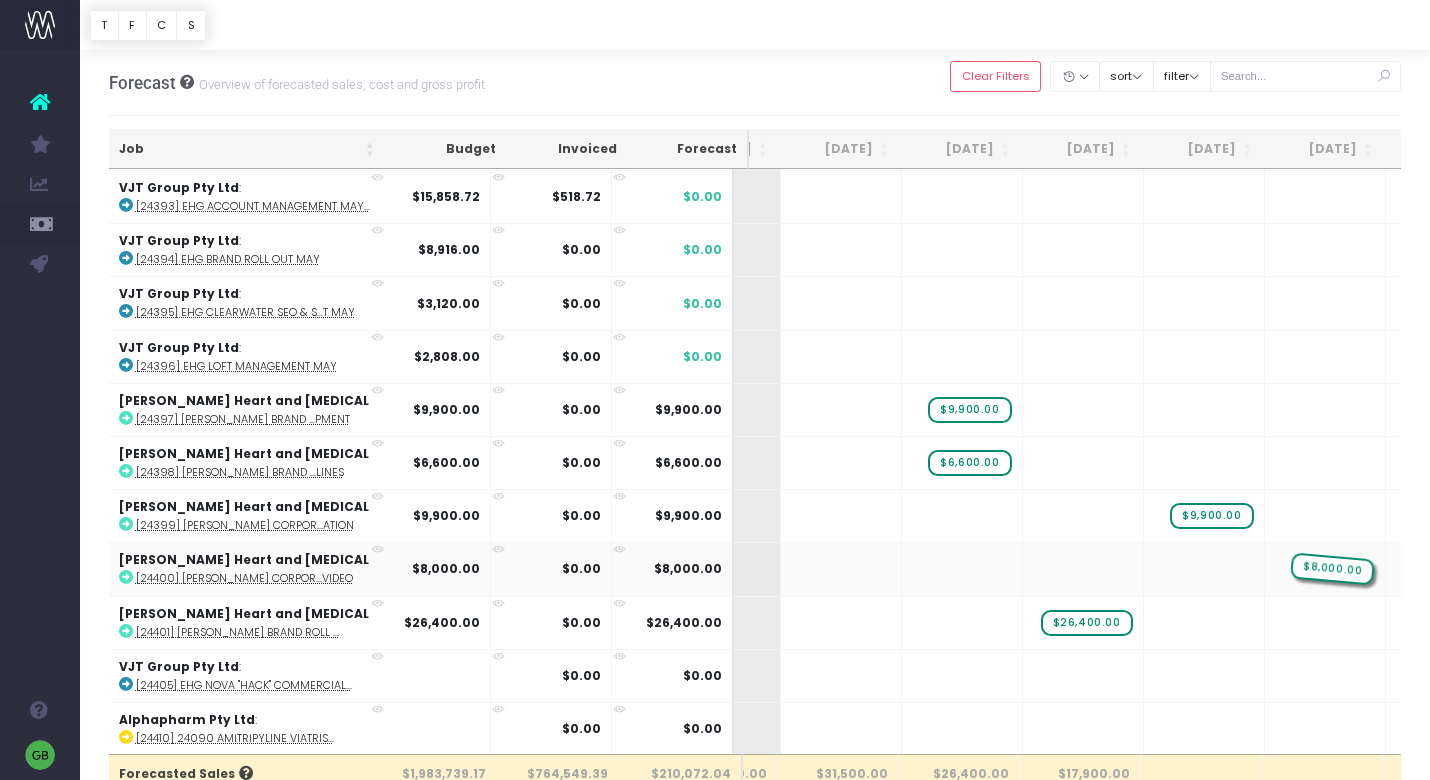 drag, startPoint x: 1110, startPoint y: 571, endPoint x: 1192, endPoint y: 572, distance: 82.006096 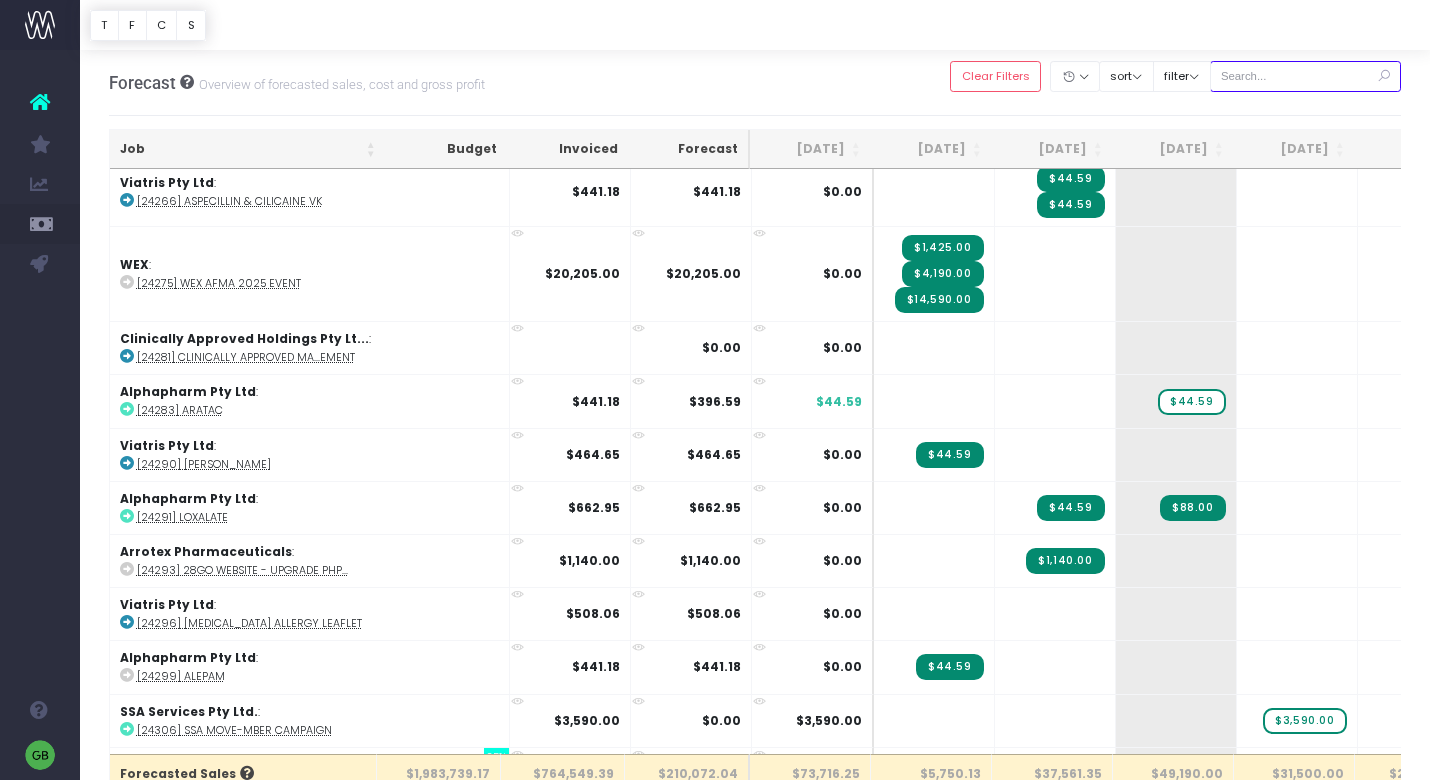 click at bounding box center [1306, 76] 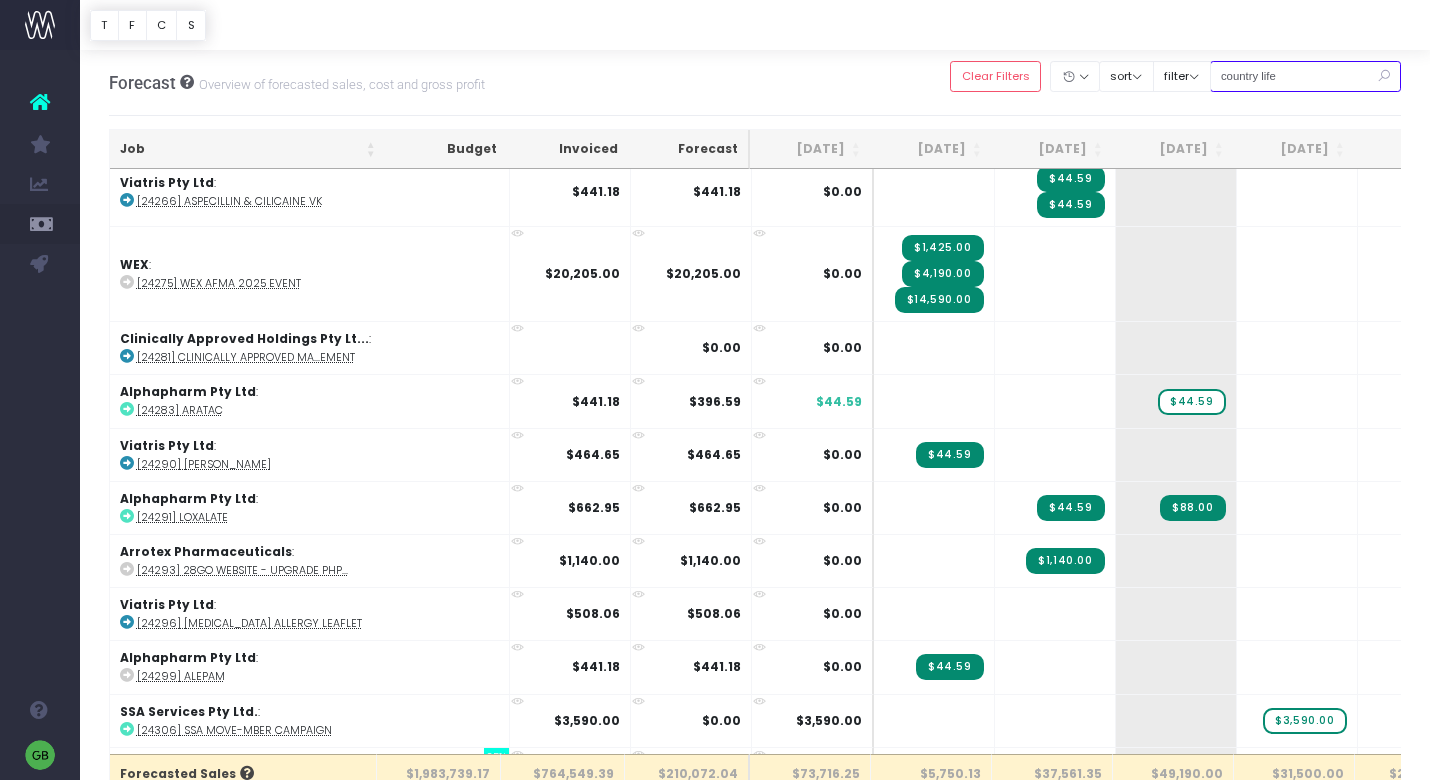 type on "country life" 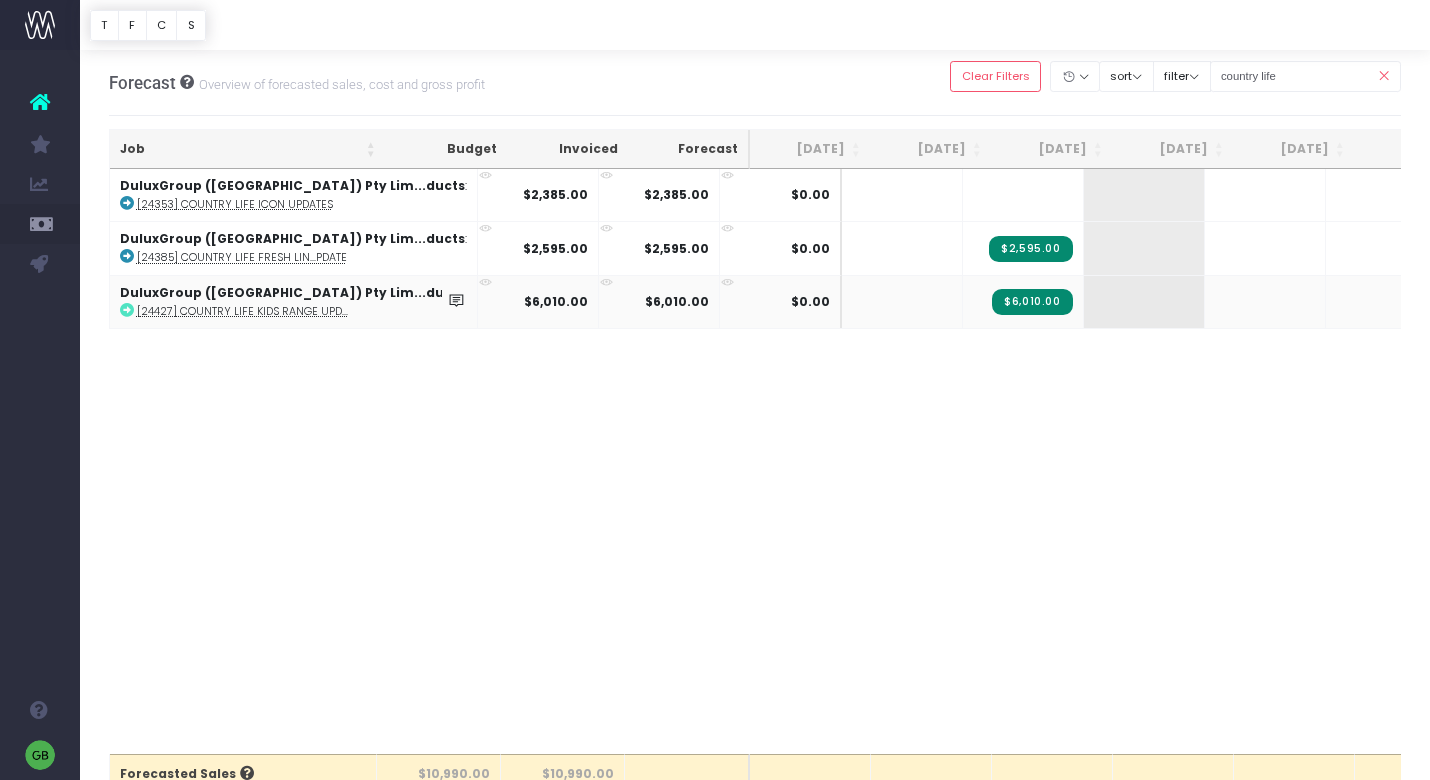 click on "[24427] Country Life Kids Range Upd..." at bounding box center [242, 311] 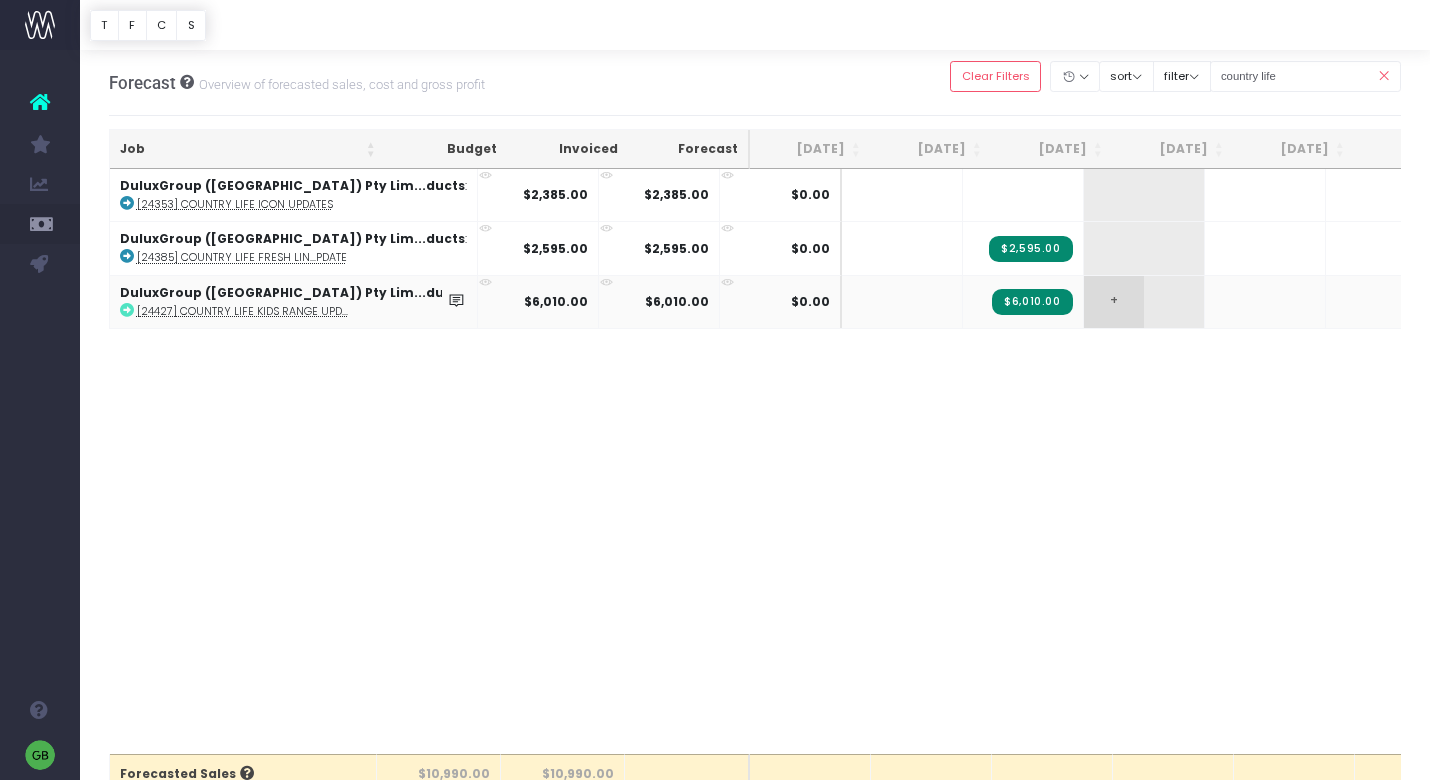click on "+" at bounding box center [1114, 302] 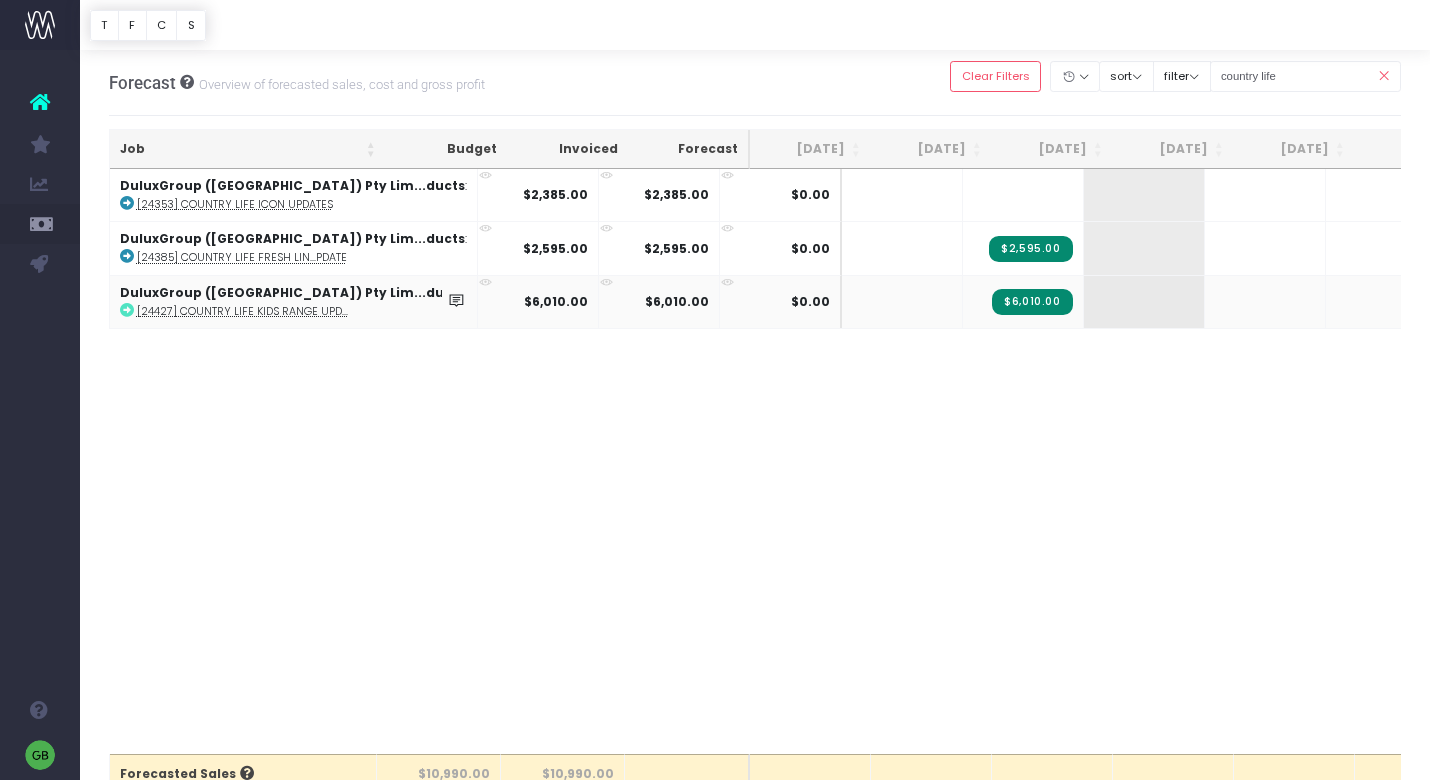 click at bounding box center [485, 282] 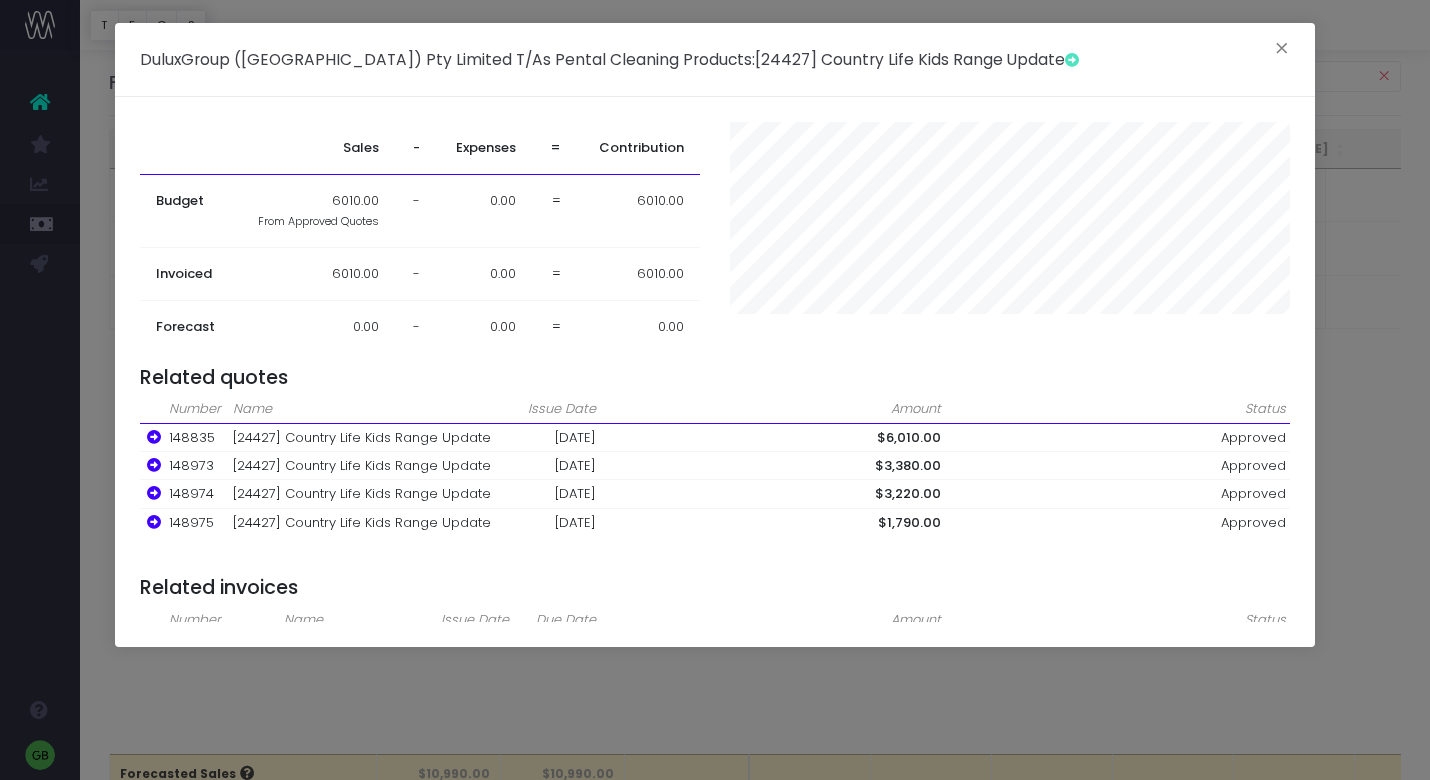 click on "$3,380.00" at bounding box center (772, 466) 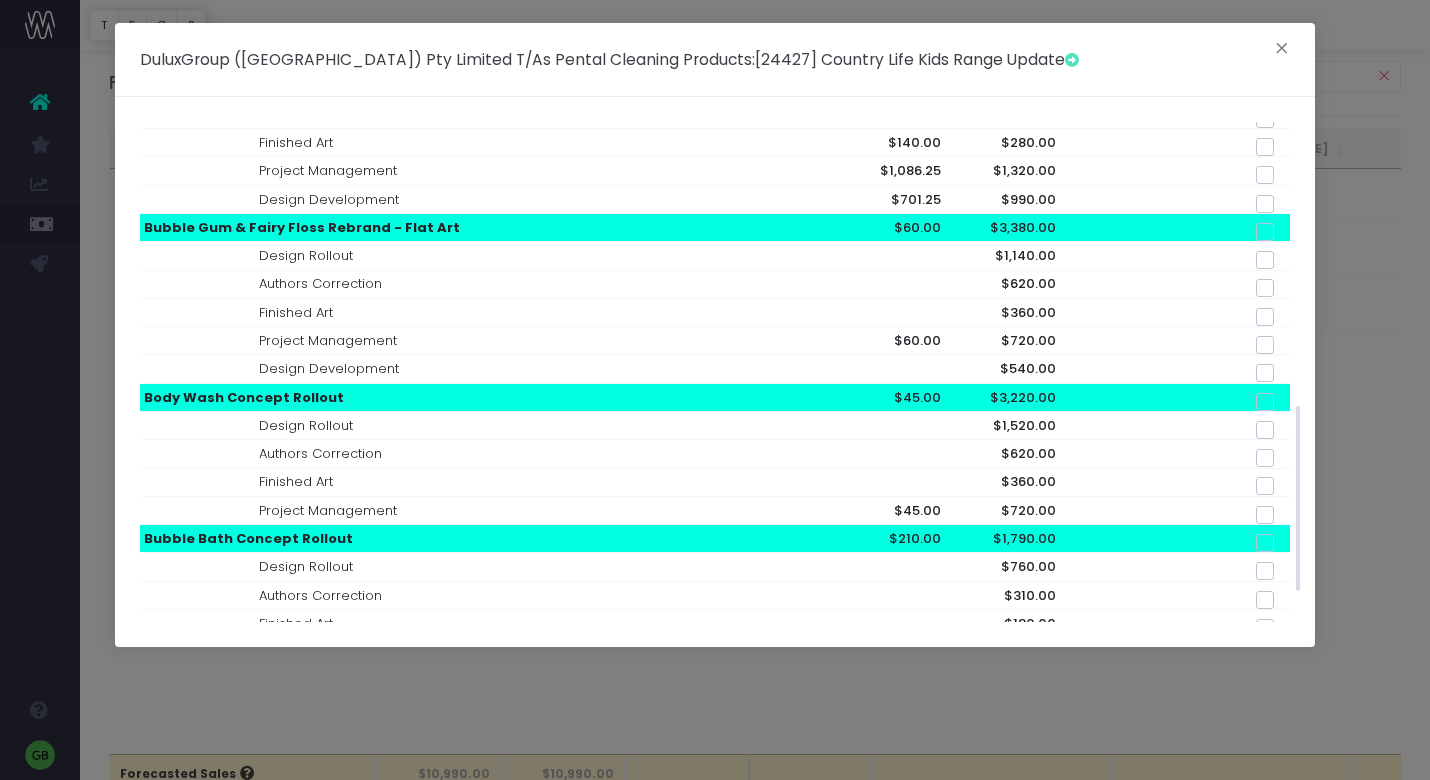 scroll, scrollTop: 763, scrollLeft: 0, axis: vertical 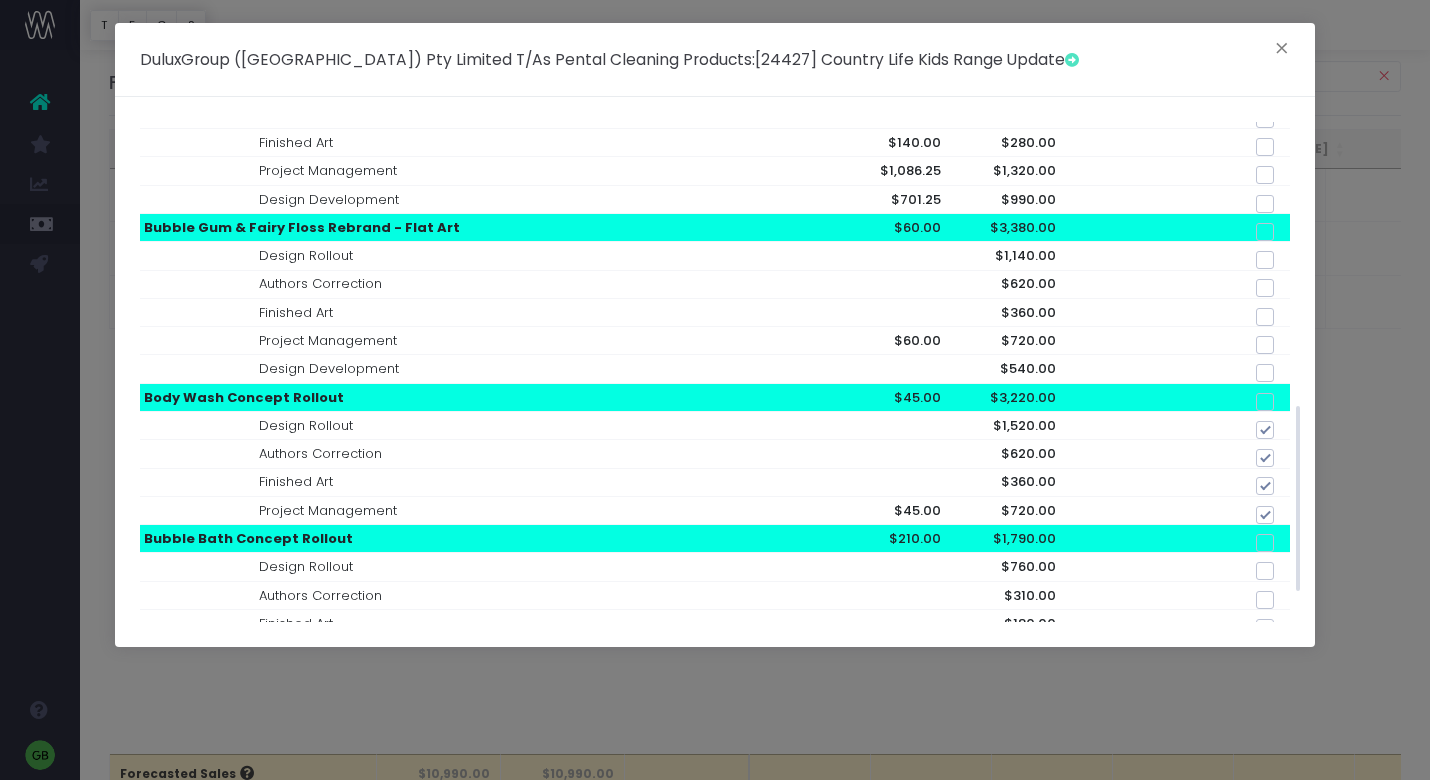 checkbox on "true" 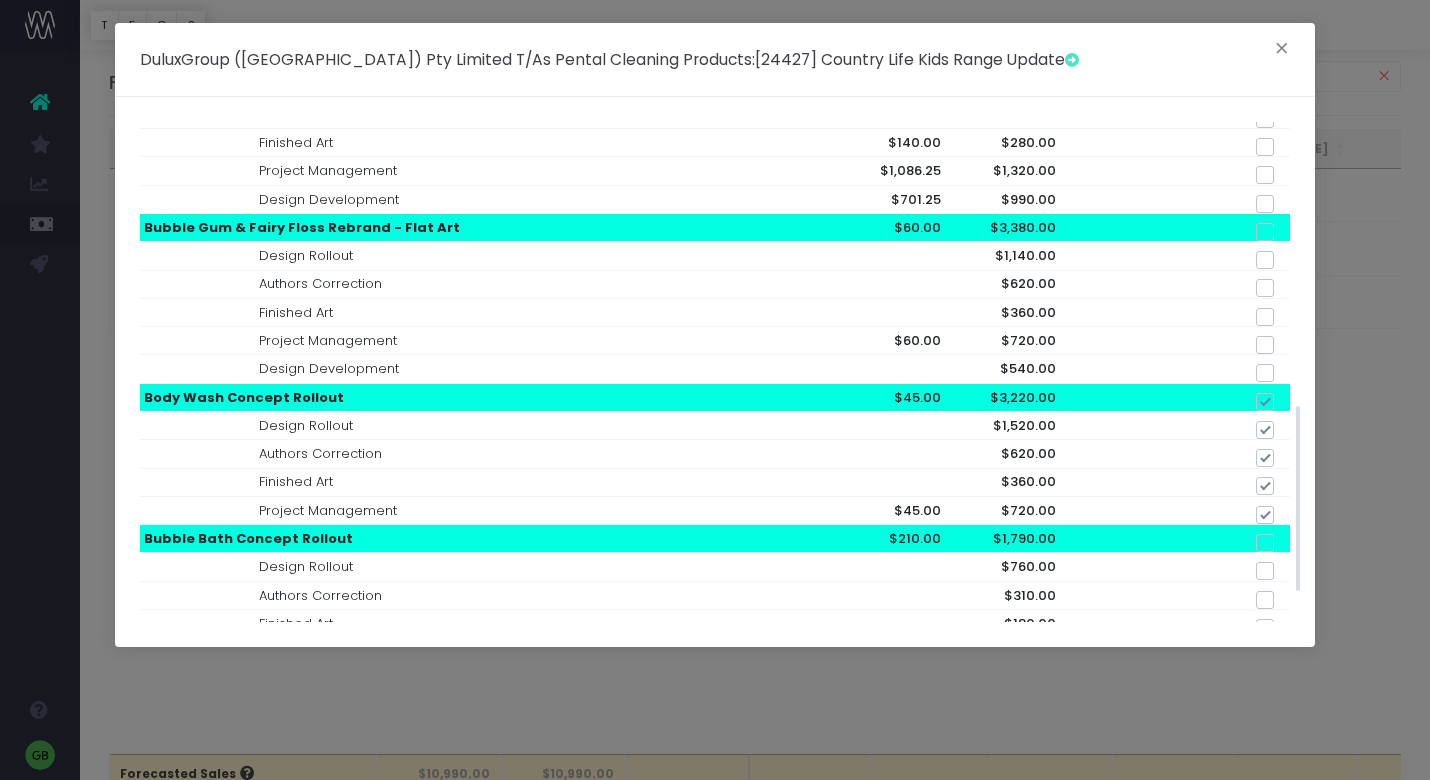 checkbox on "true" 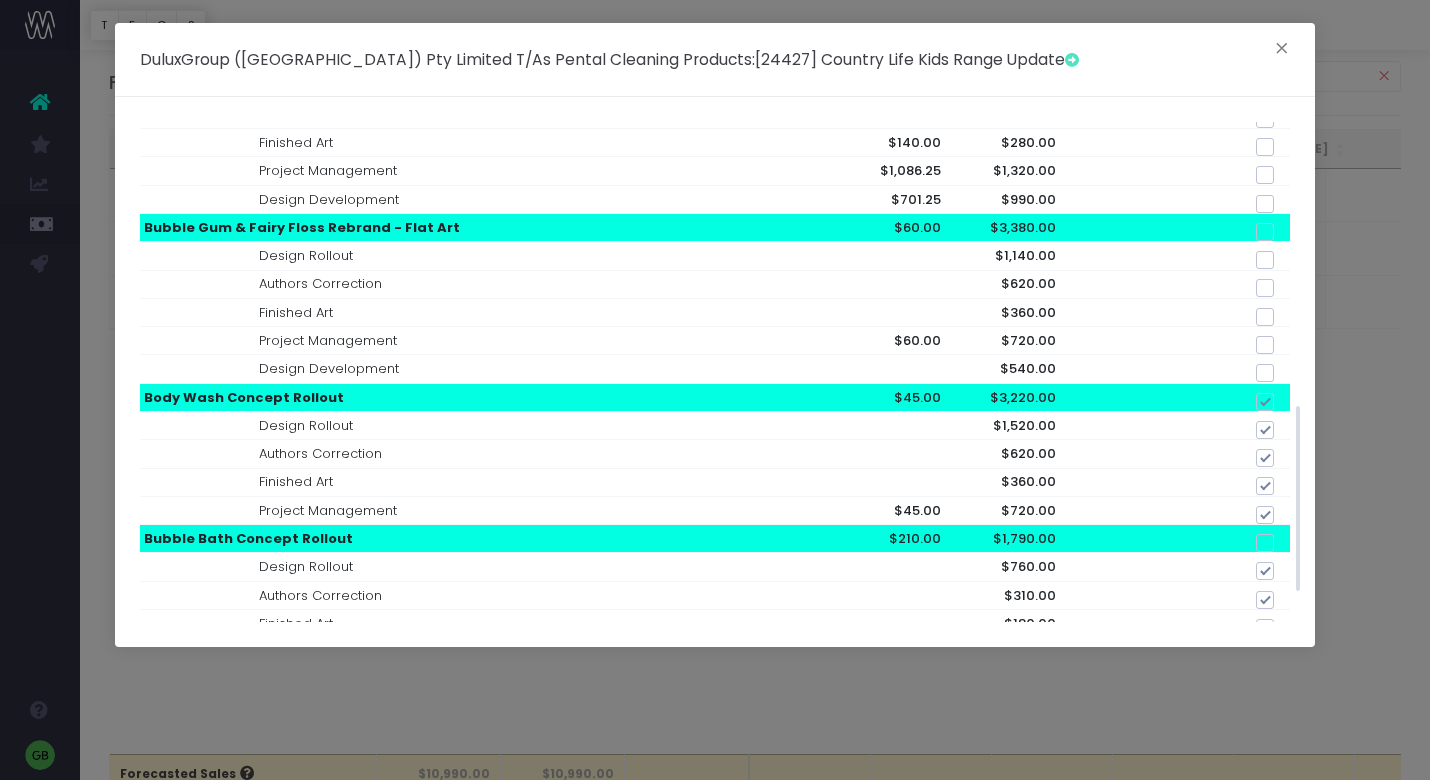 checkbox on "true" 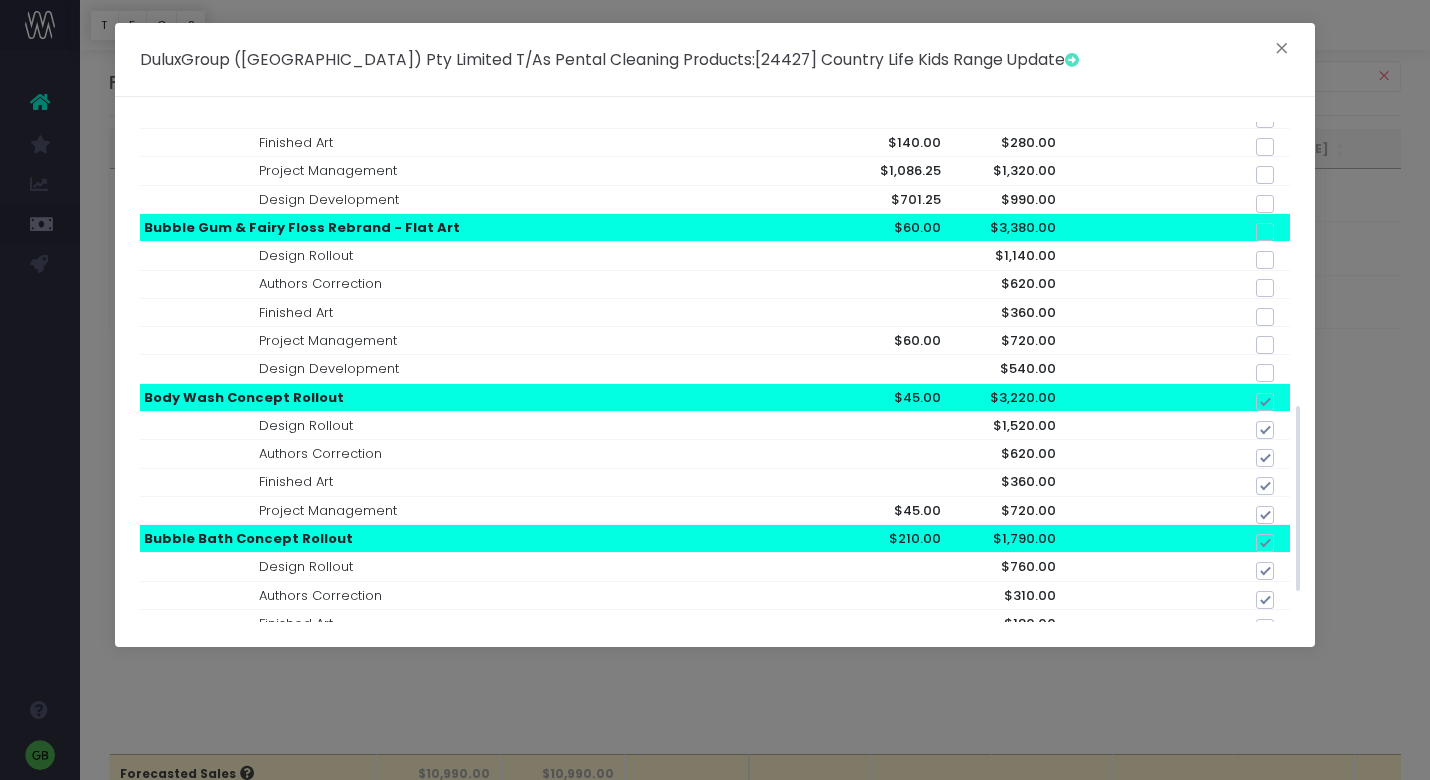 checkbox on "true" 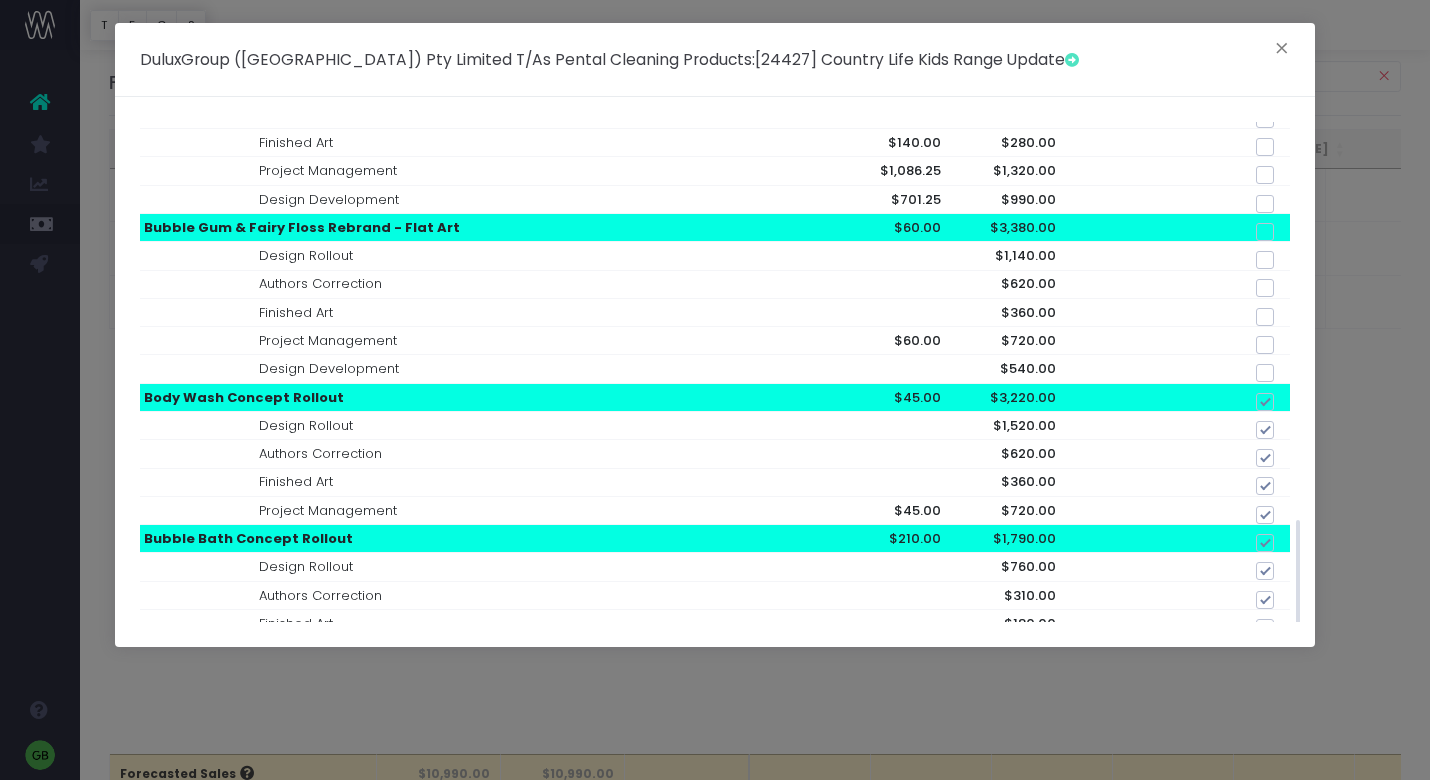 scroll, scrollTop: 846, scrollLeft: 0, axis: vertical 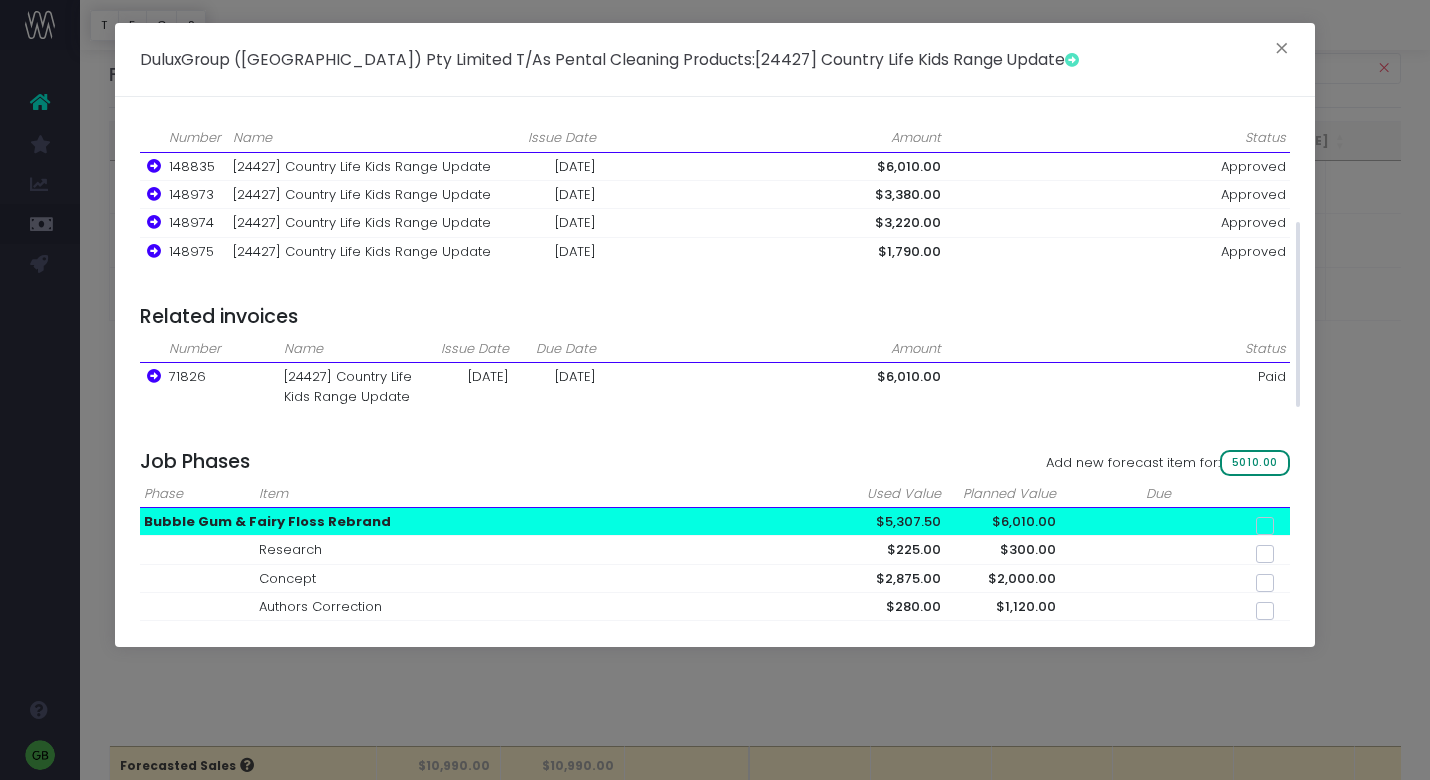 click on "5010.00" at bounding box center [1255, 463] 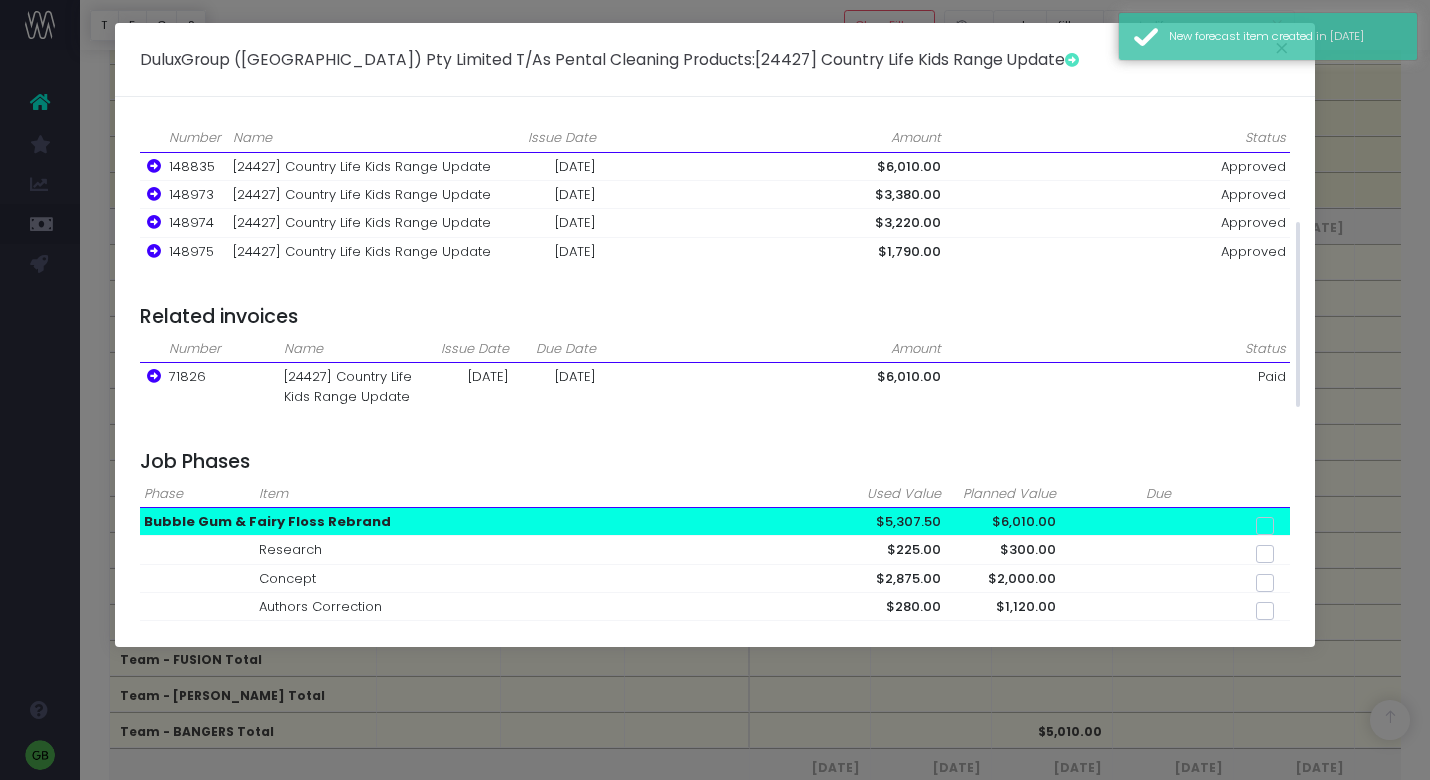 scroll, scrollTop: 1092, scrollLeft: 0, axis: vertical 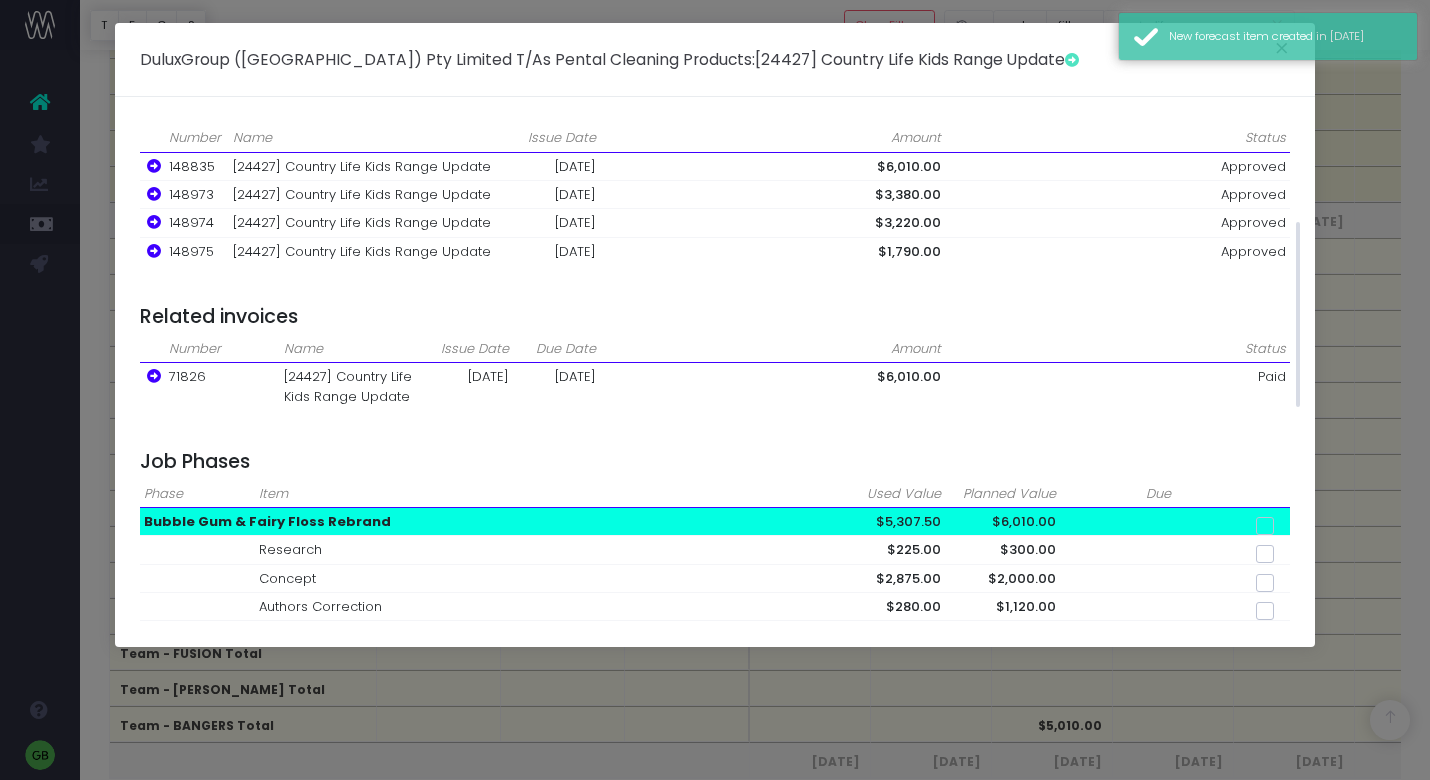 click at bounding box center [1265, 526] 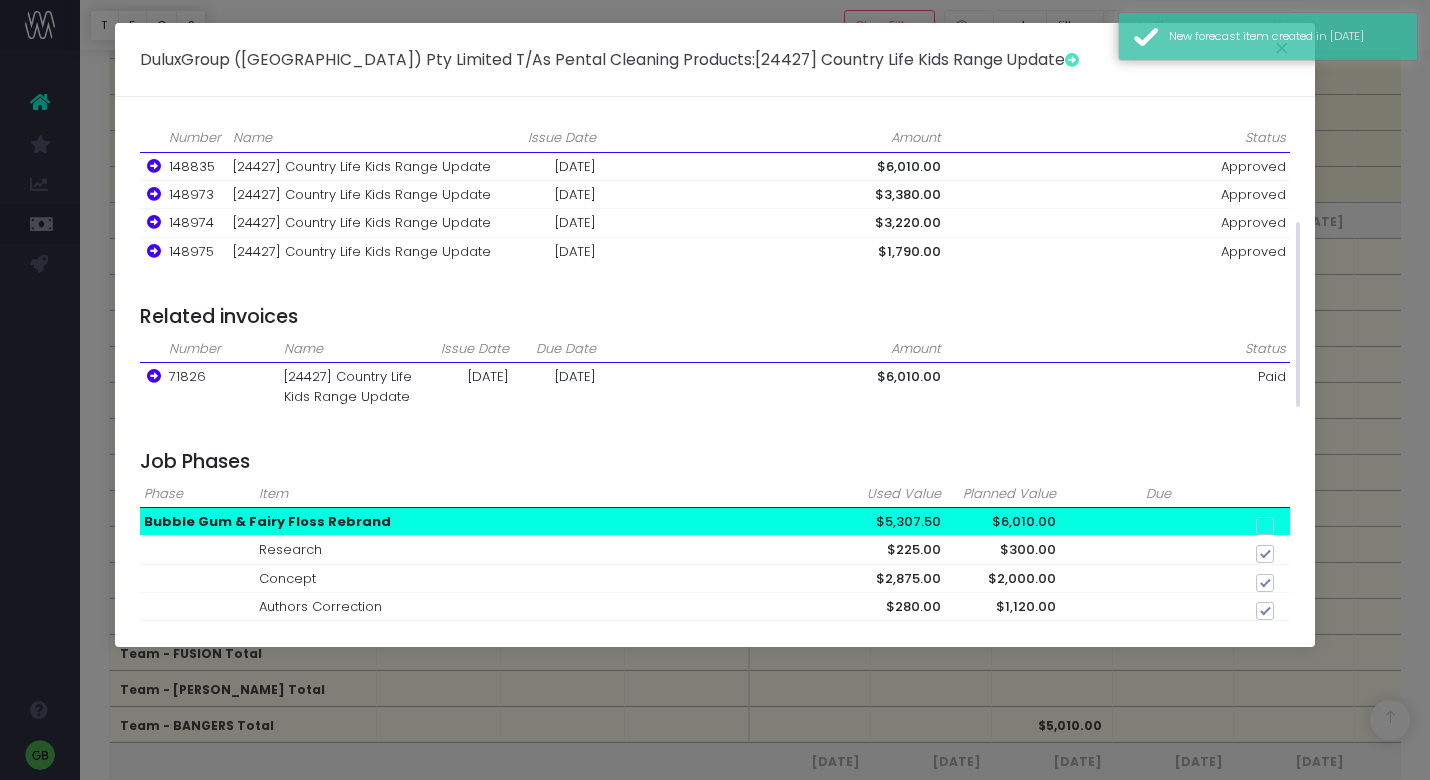 checkbox on "true" 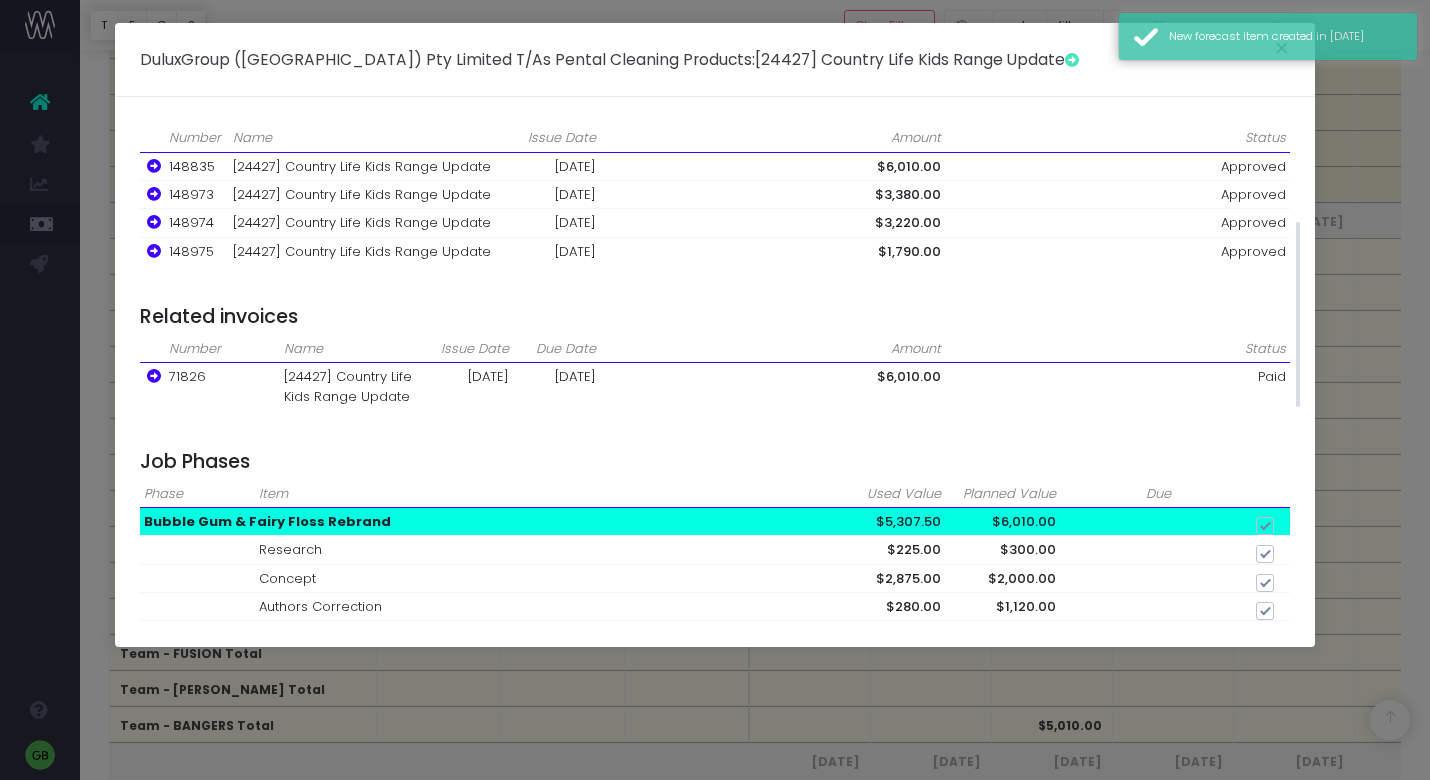 checkbox on "true" 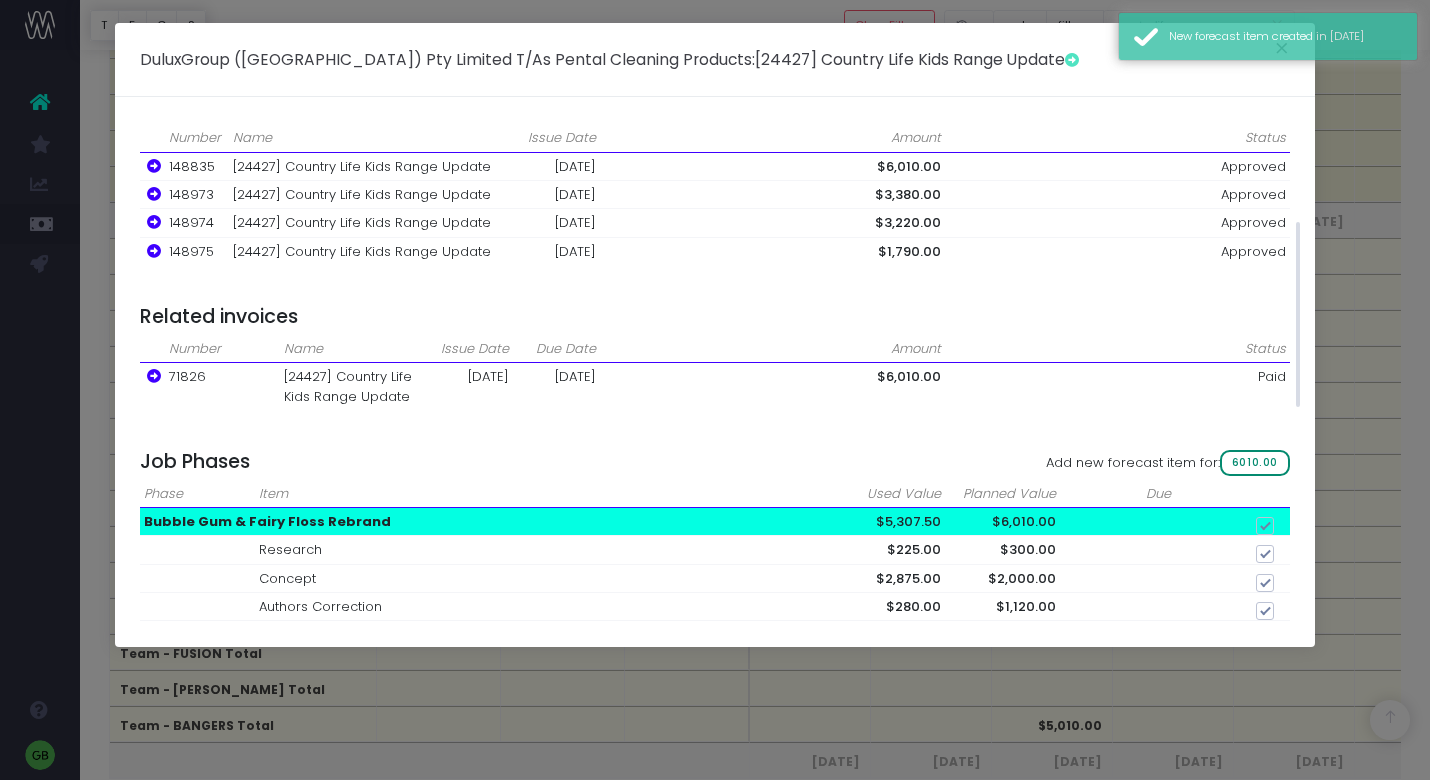 click on "6010.00" at bounding box center [1255, 463] 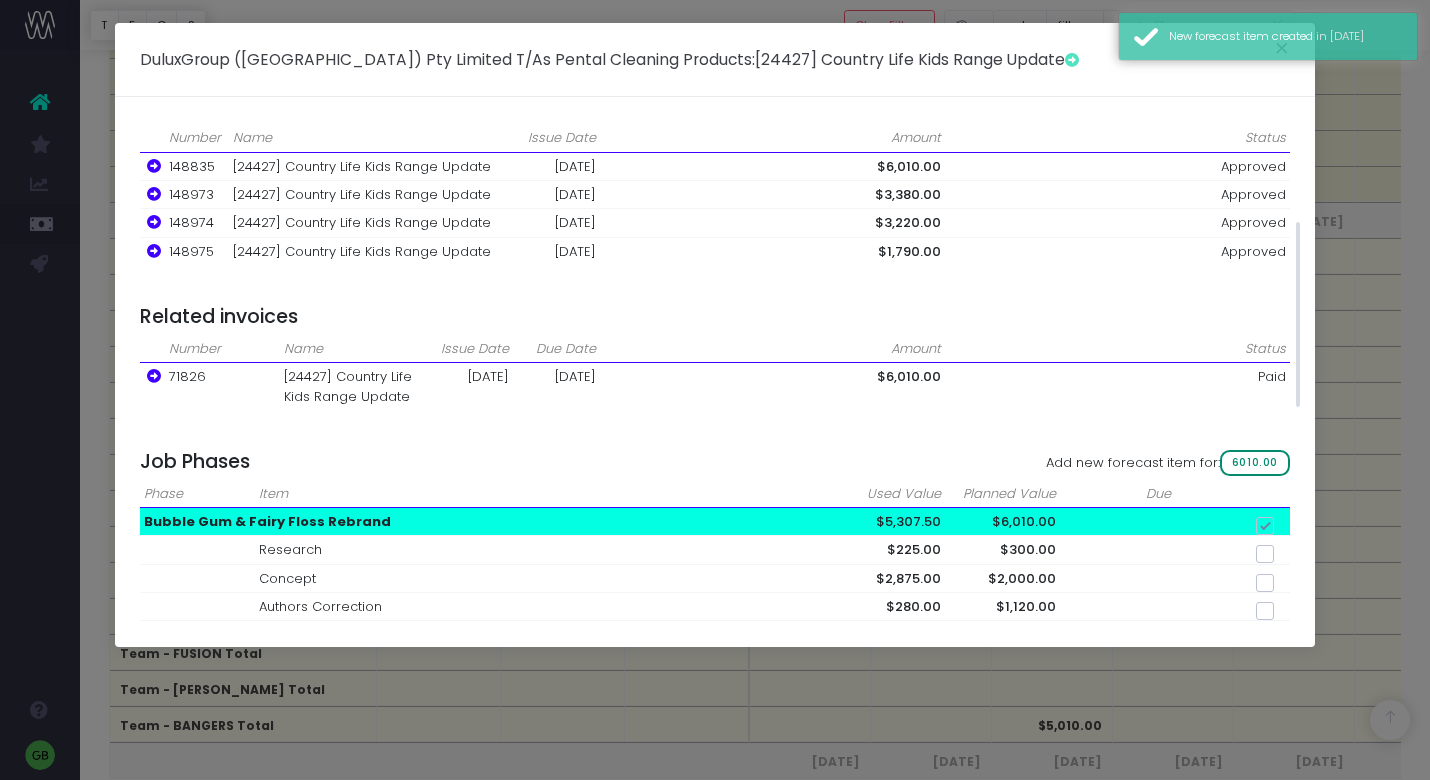 checkbox on "false" 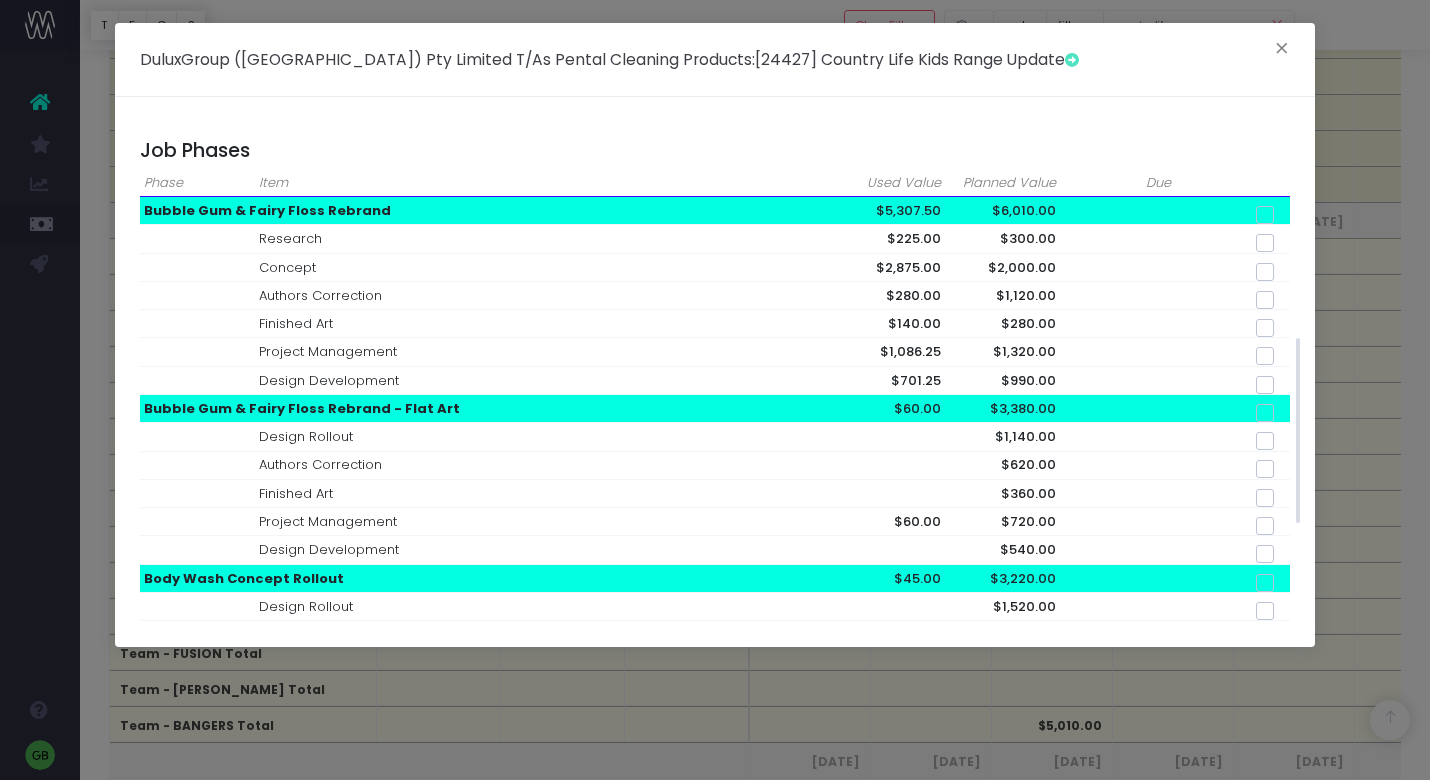 scroll, scrollTop: 582, scrollLeft: 0, axis: vertical 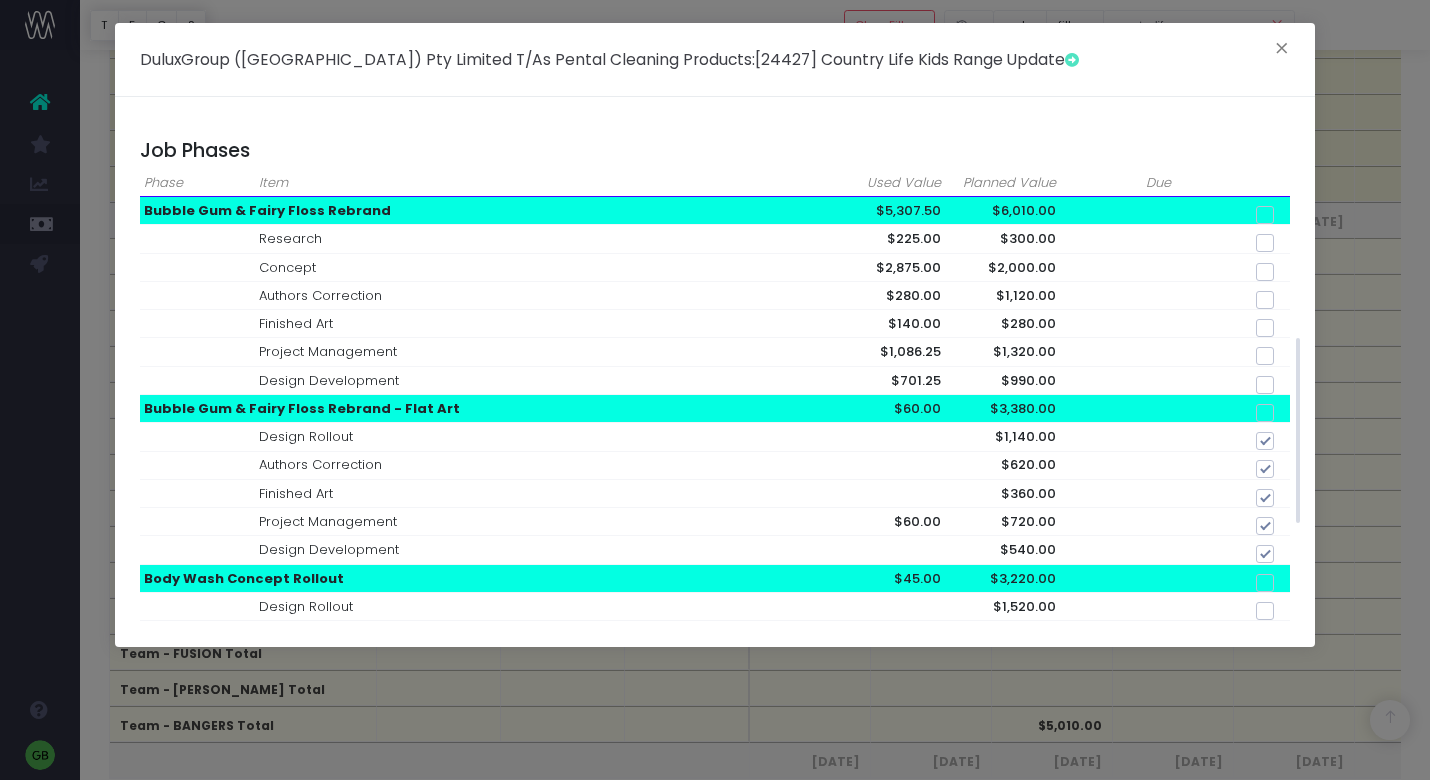 checkbox on "true" 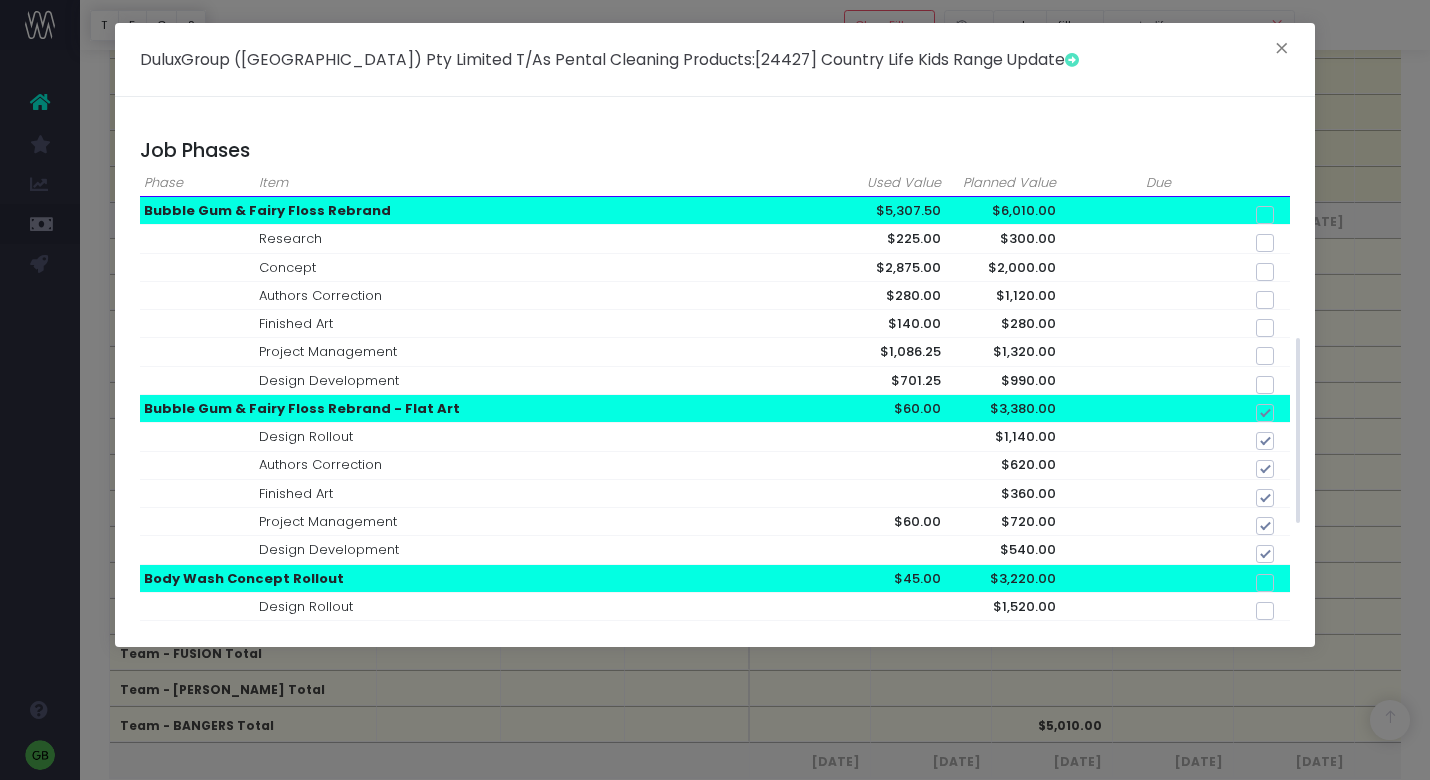 checkbox on "true" 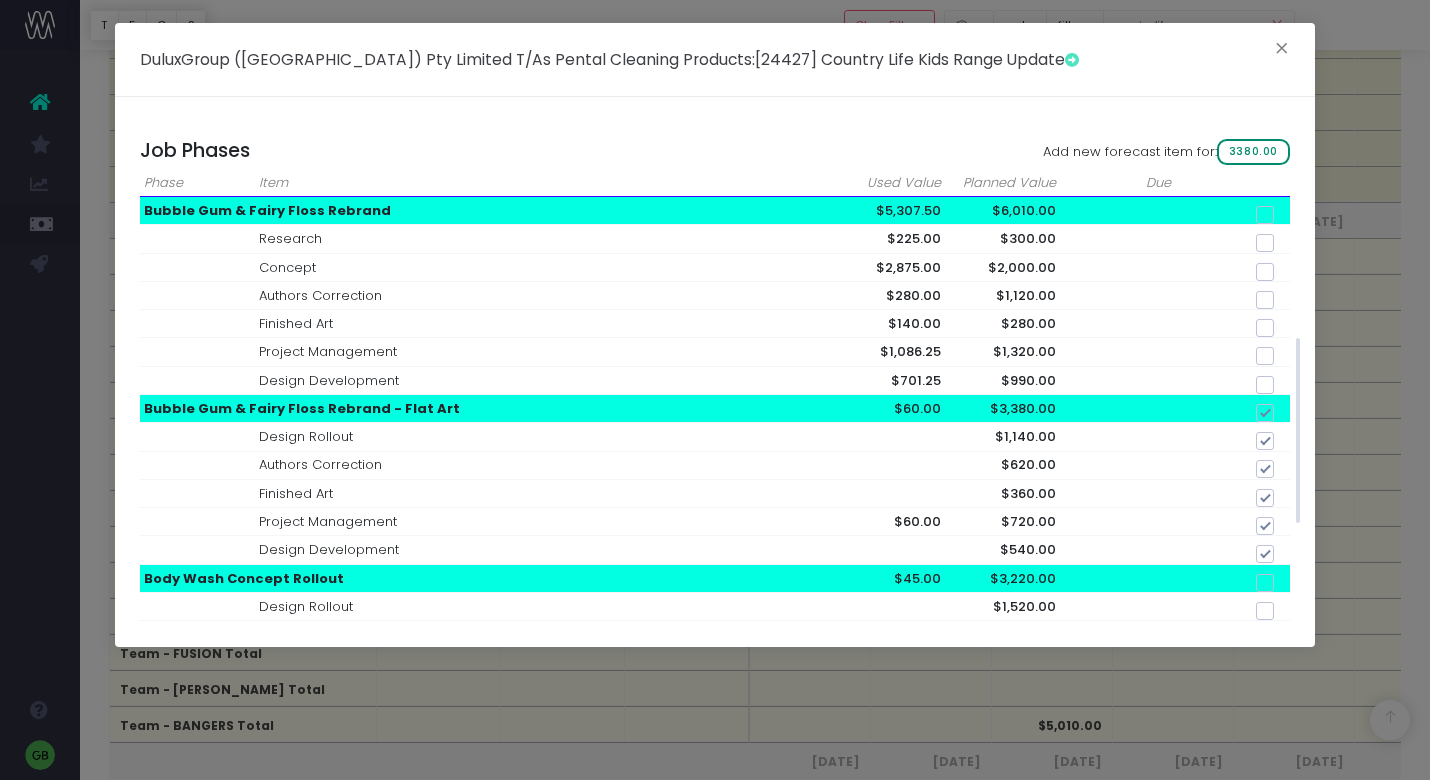 click on "3380.00" at bounding box center [1253, 152] 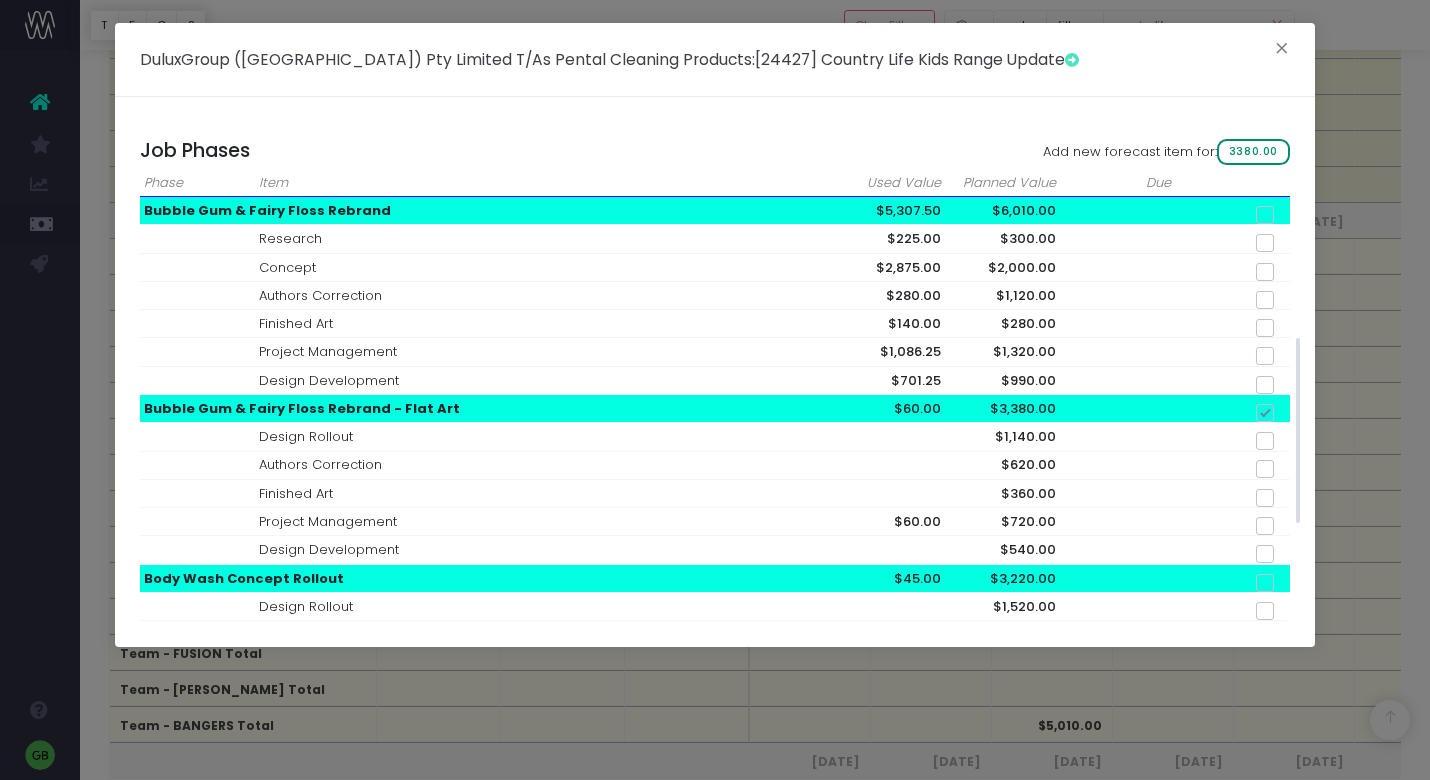 checkbox on "false" 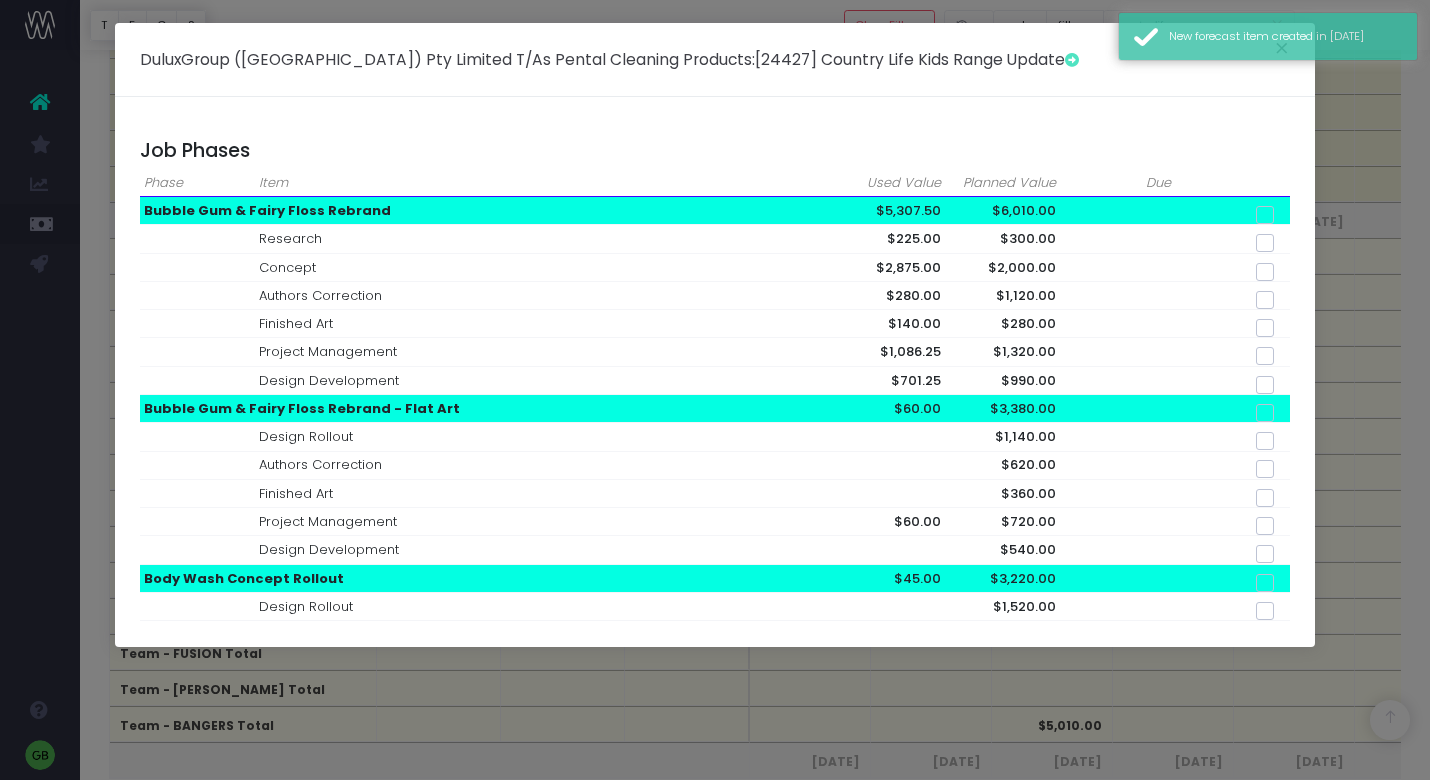 scroll, scrollTop: 1091, scrollLeft: 0, axis: vertical 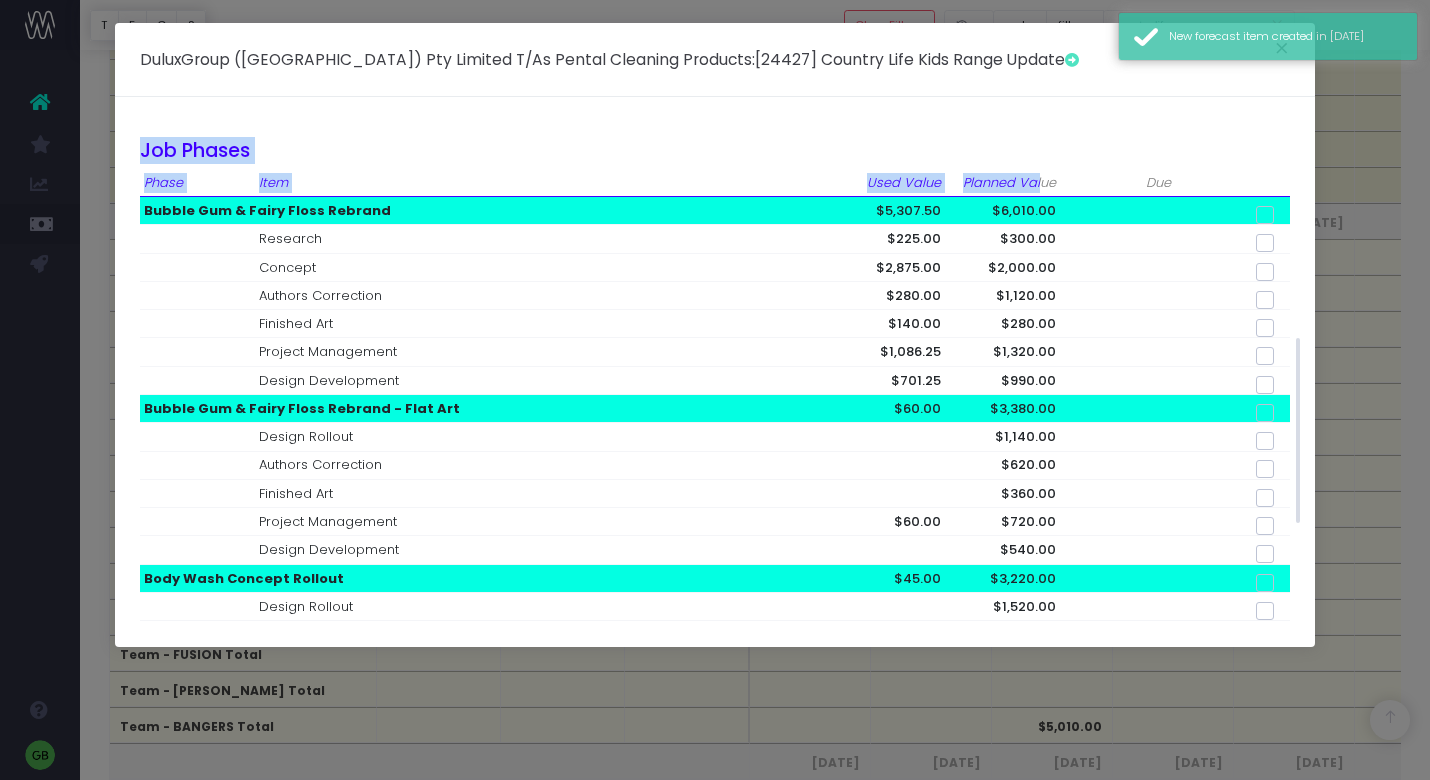 drag, startPoint x: 1052, startPoint y: 67, endPoint x: 1052, endPoint y: 174, distance: 107 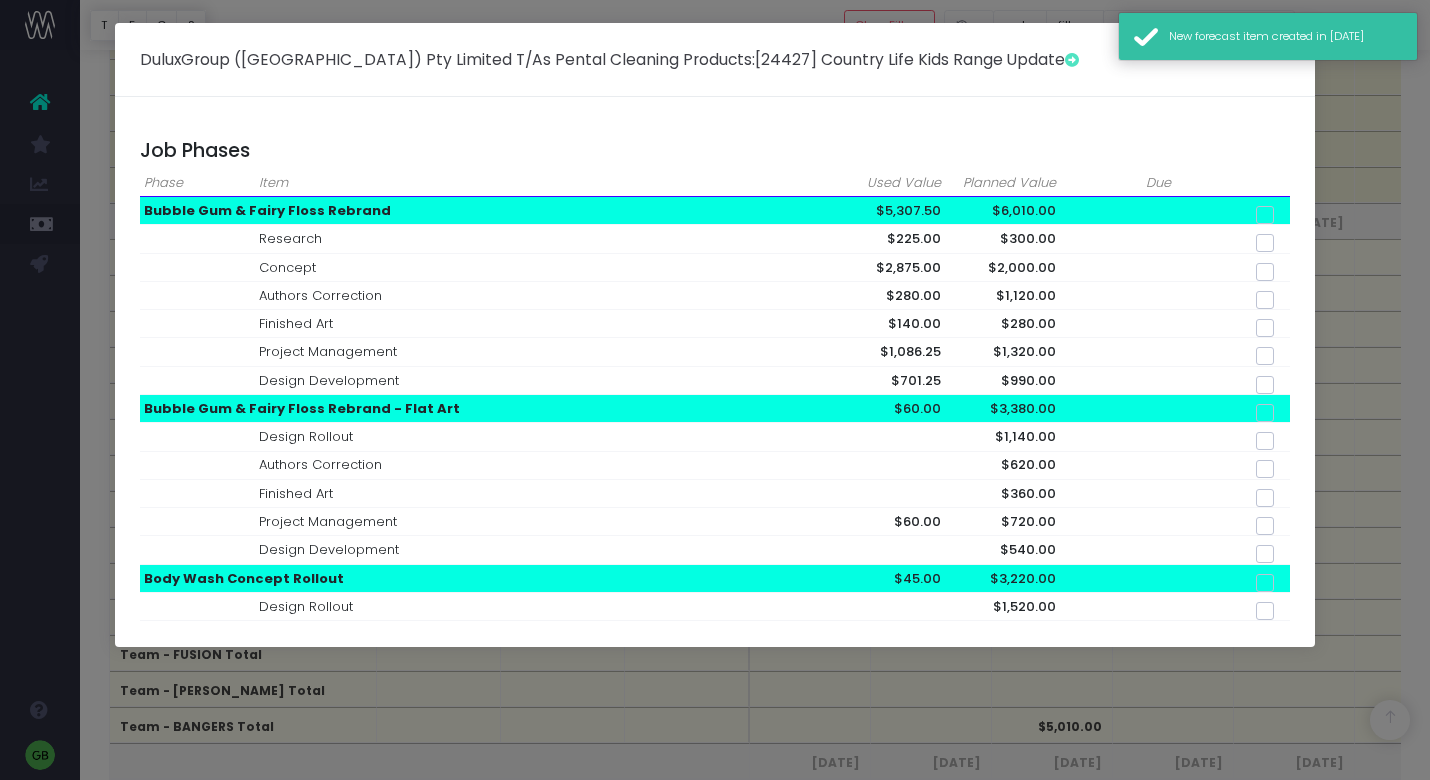 click on "New forecast item created in [DATE]" at bounding box center [1285, 36] 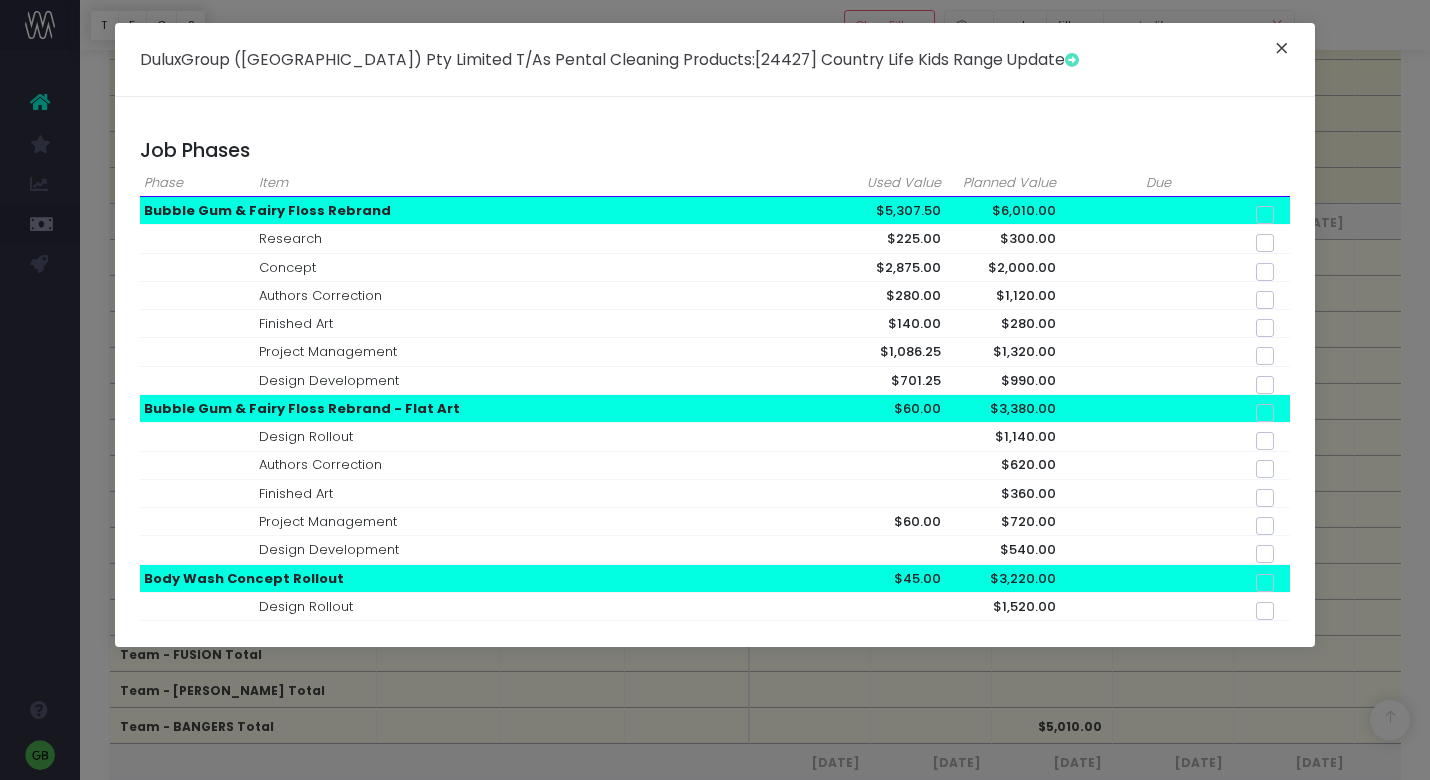 click on "×" at bounding box center (1282, 51) 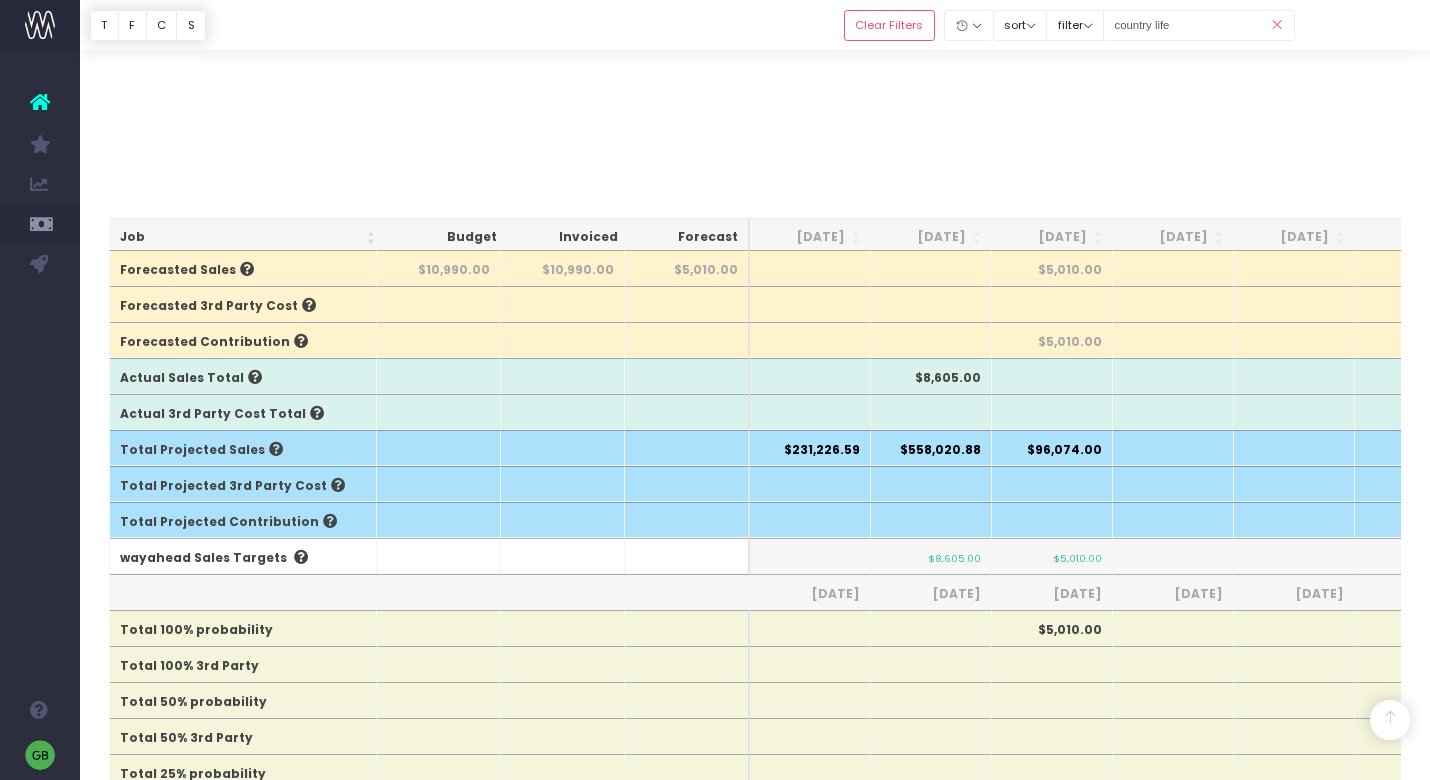 scroll, scrollTop: 0, scrollLeft: 0, axis: both 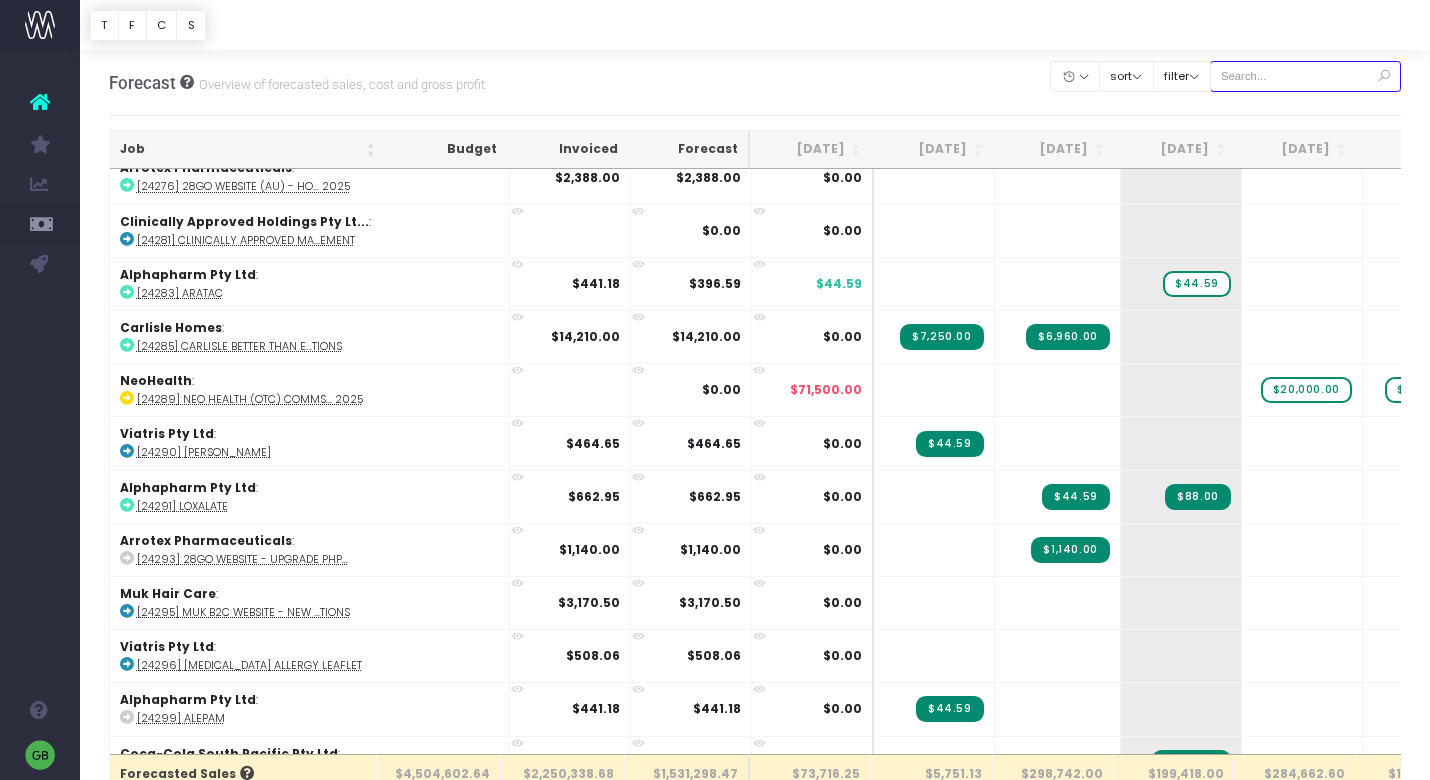 click at bounding box center [1306, 76] 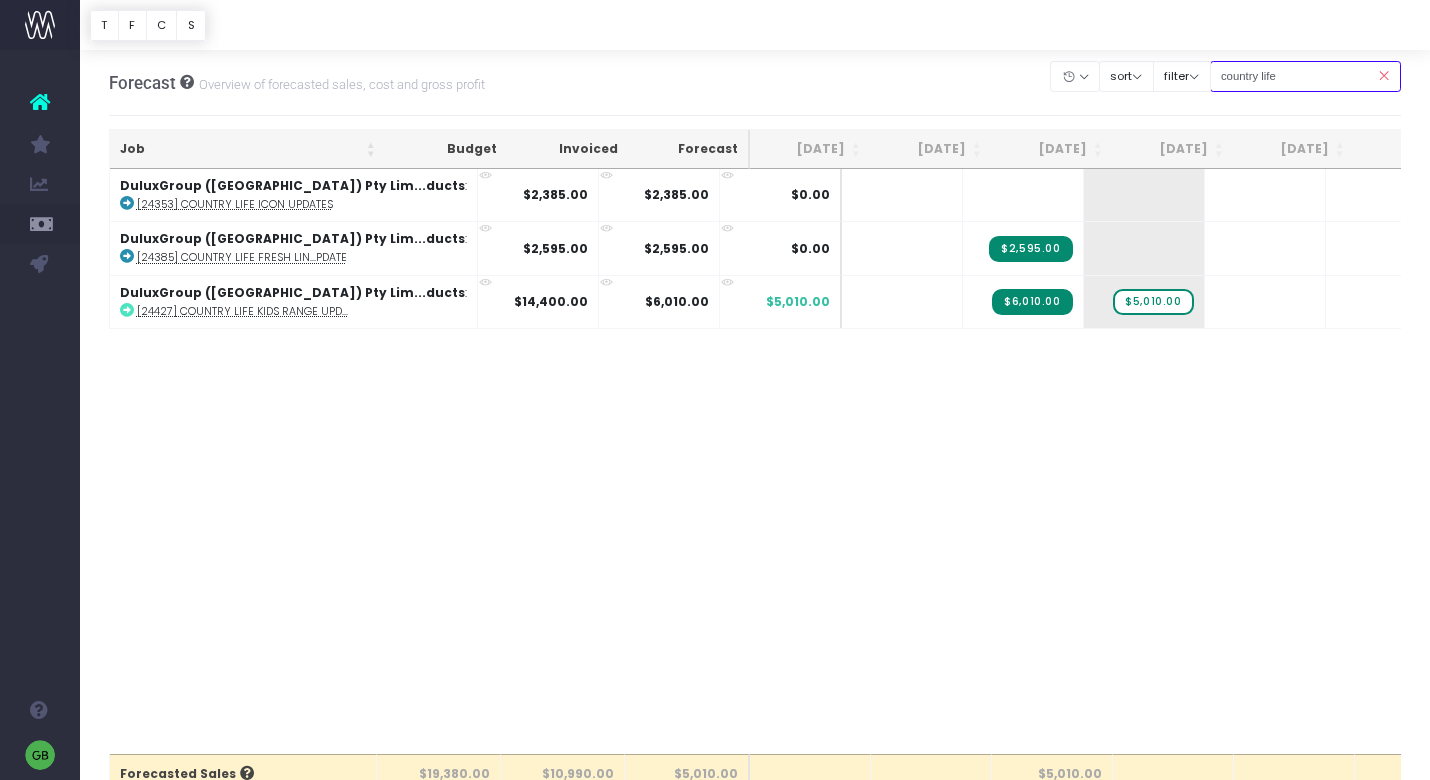 type on "country life" 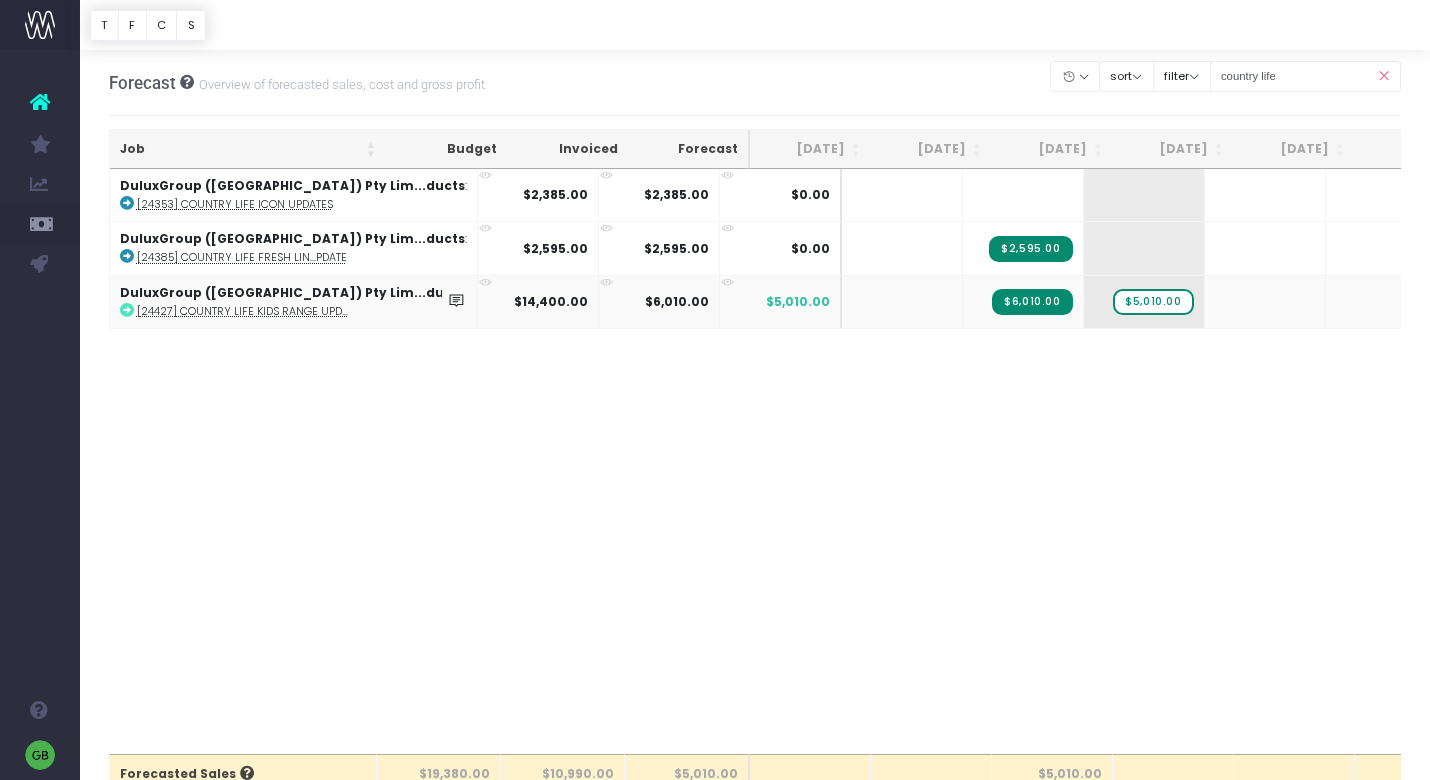 click at bounding box center (485, 282) 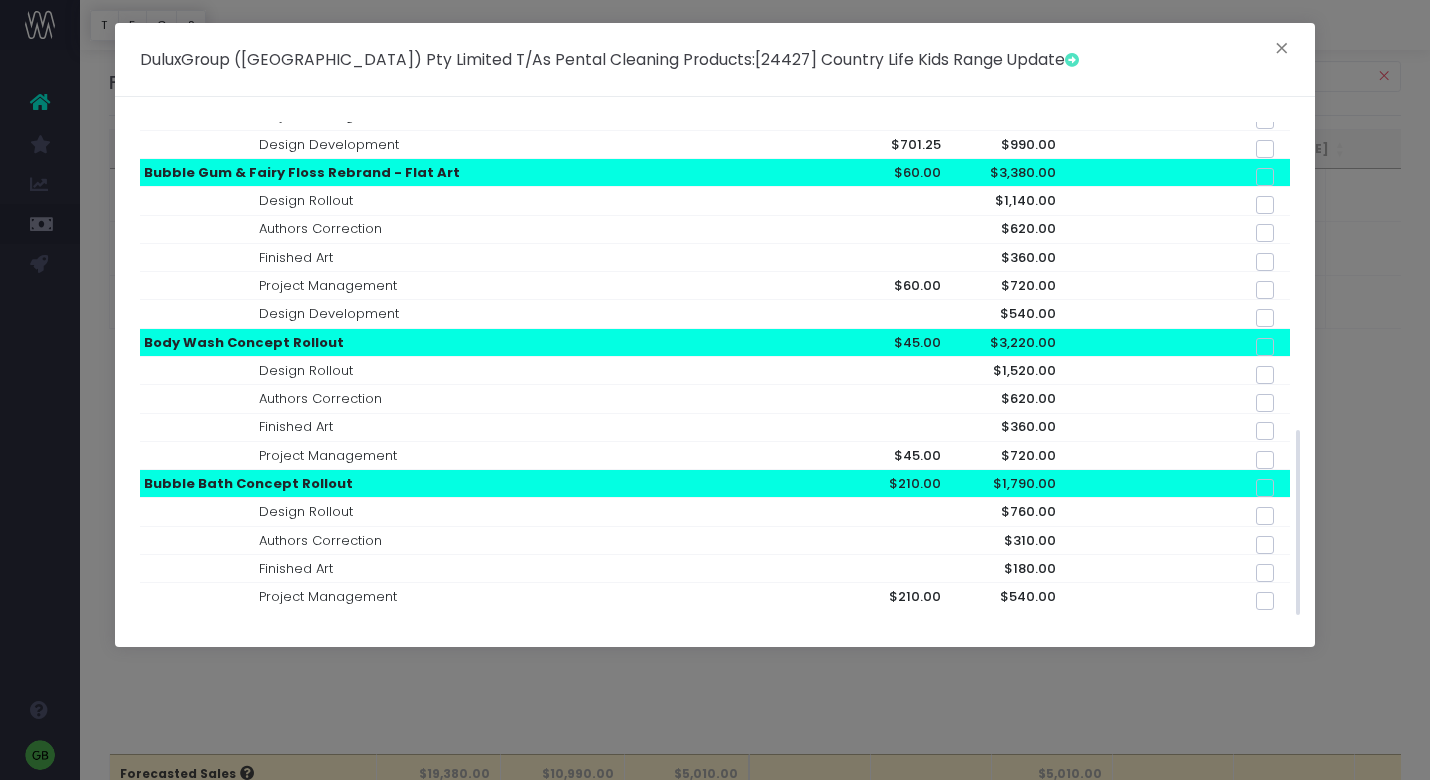 scroll, scrollTop: 821, scrollLeft: 0, axis: vertical 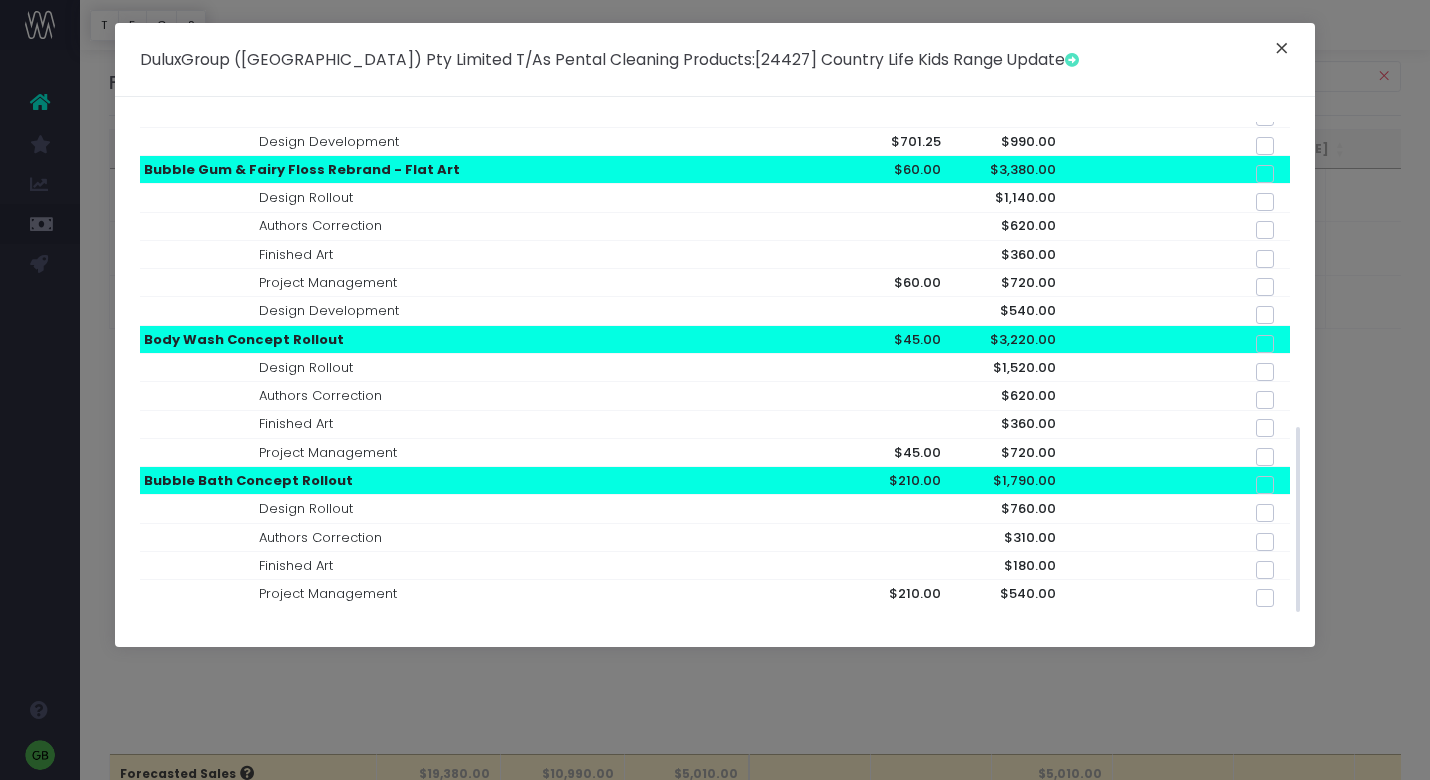 click on "×" at bounding box center [1282, 51] 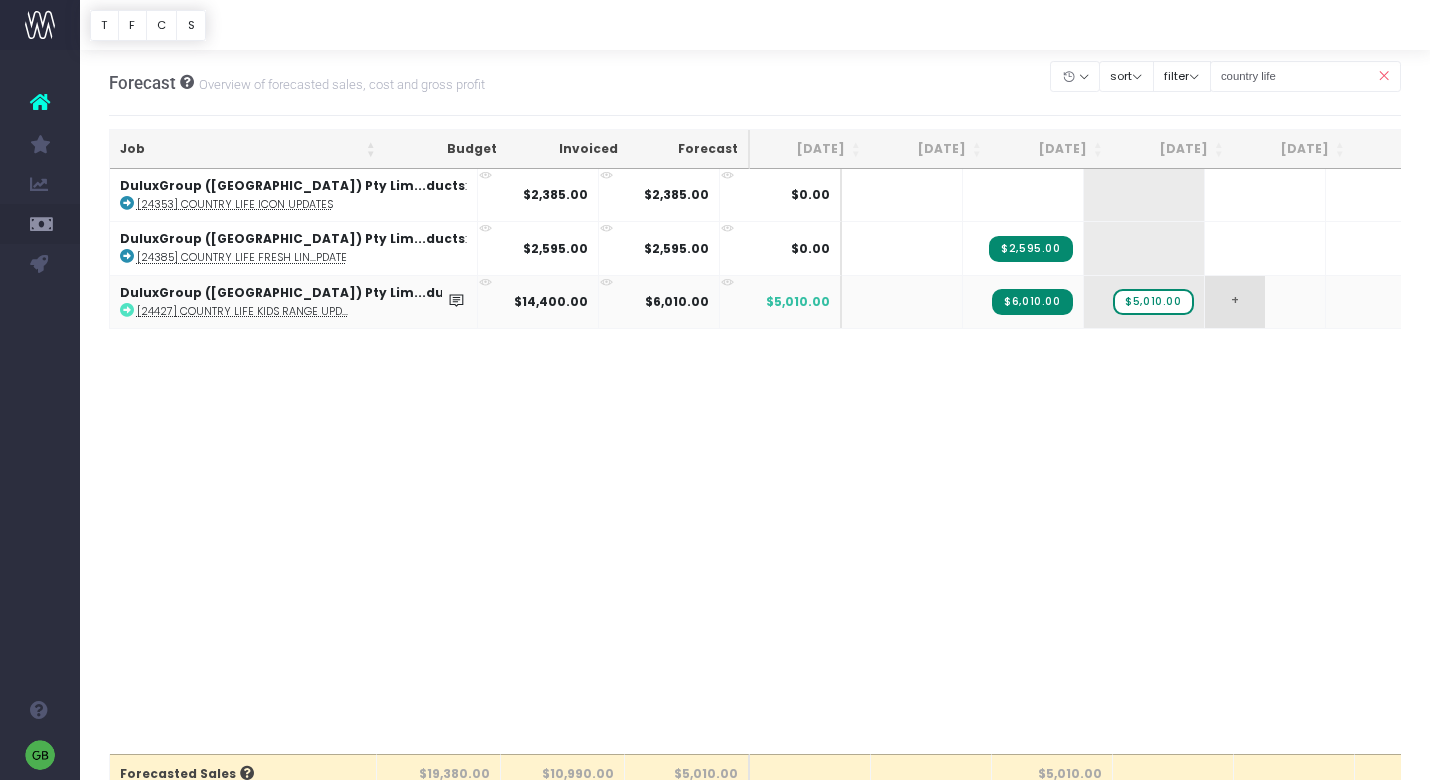 click on "+" at bounding box center (1235, 302) 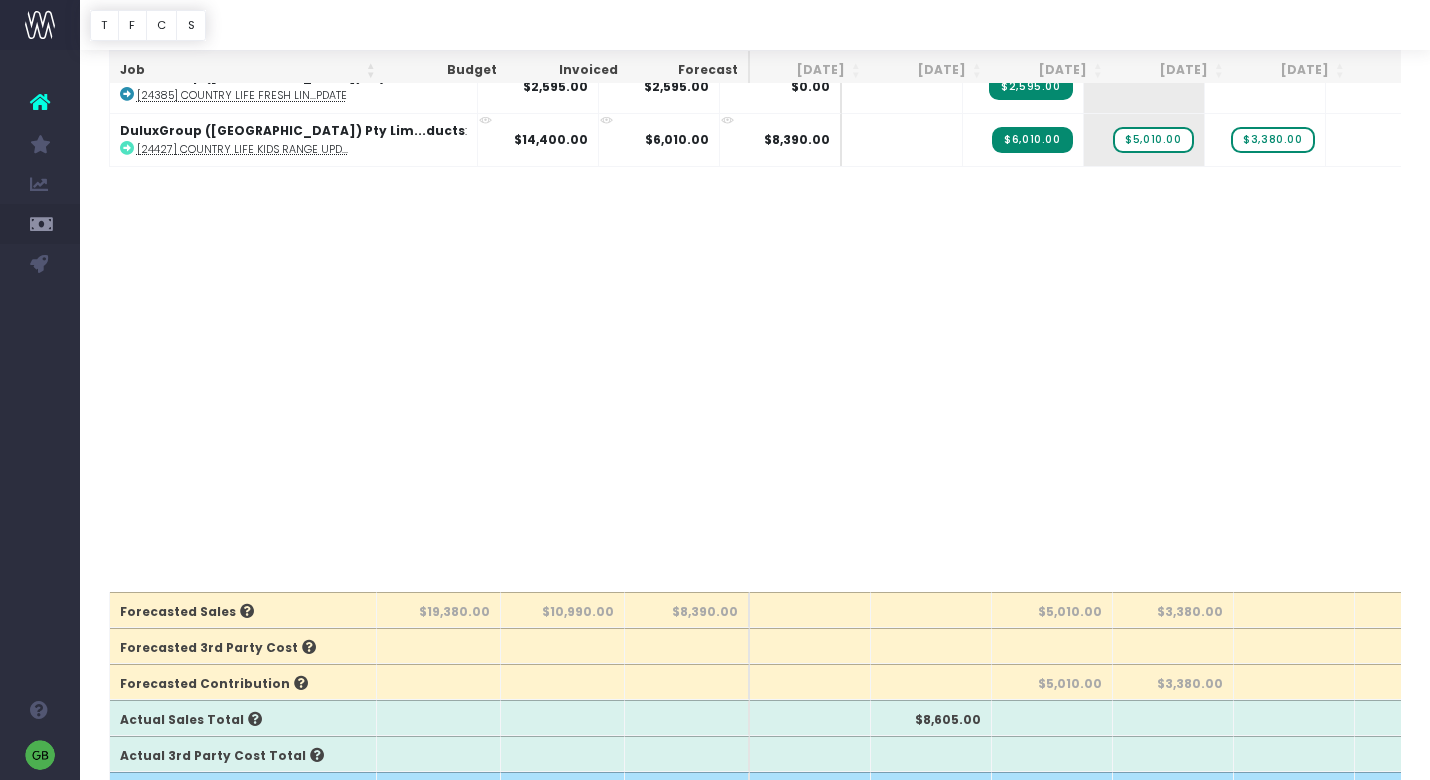 scroll, scrollTop: 0, scrollLeft: 0, axis: both 